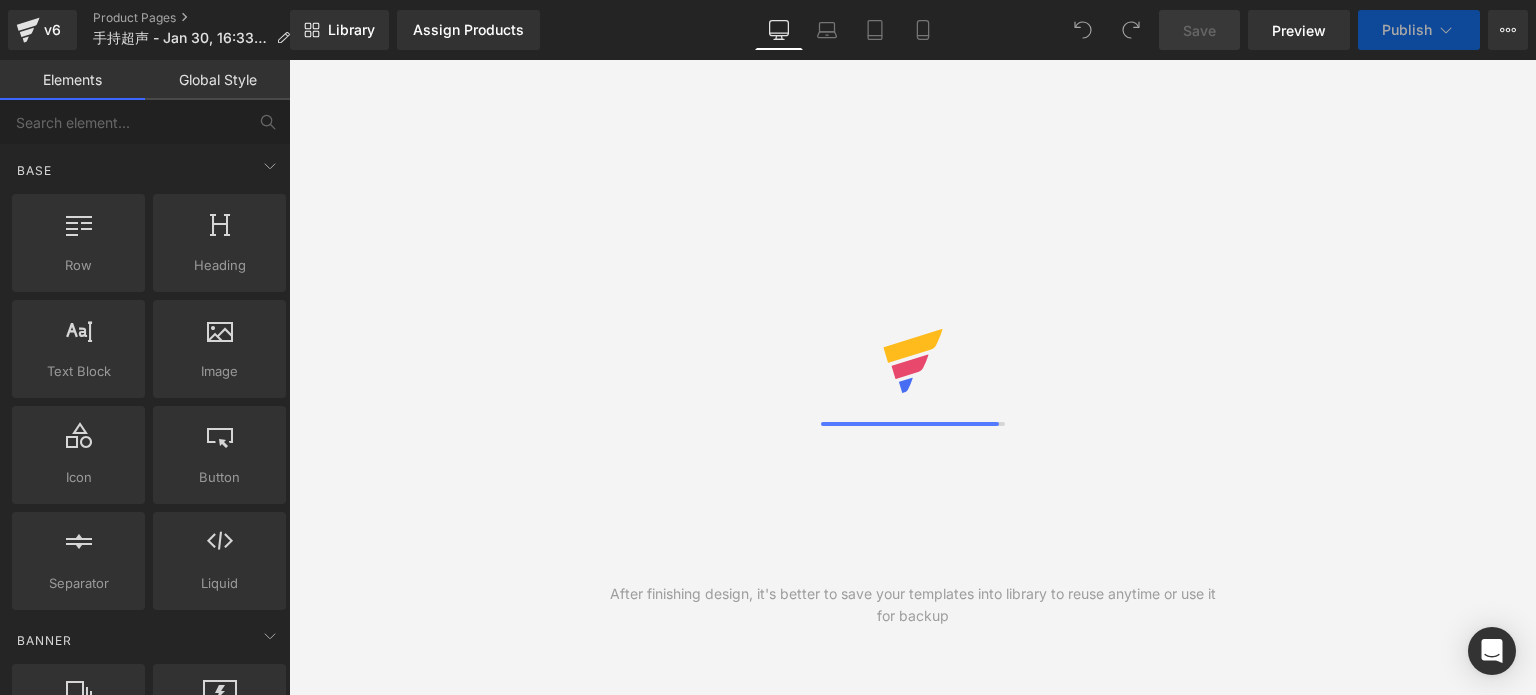 scroll, scrollTop: 0, scrollLeft: 0, axis: both 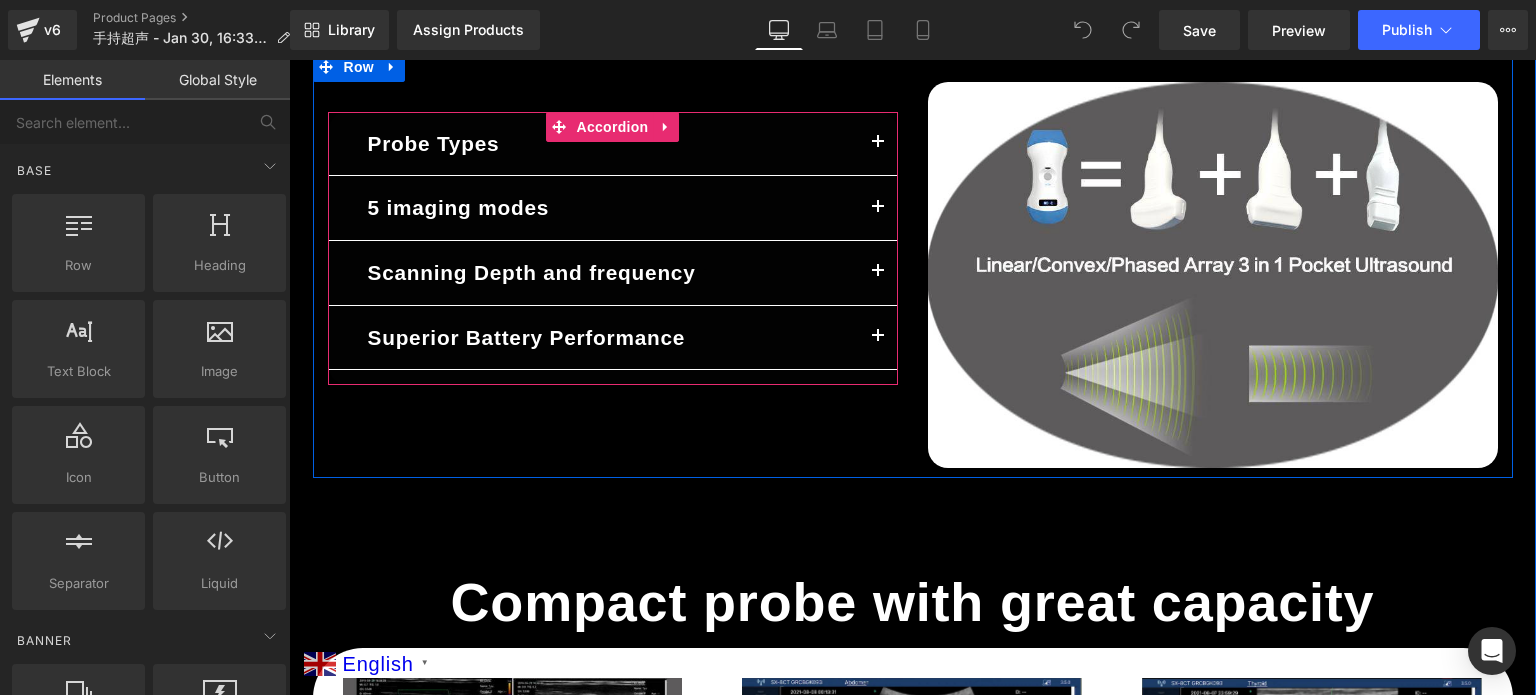 click at bounding box center [878, 144] 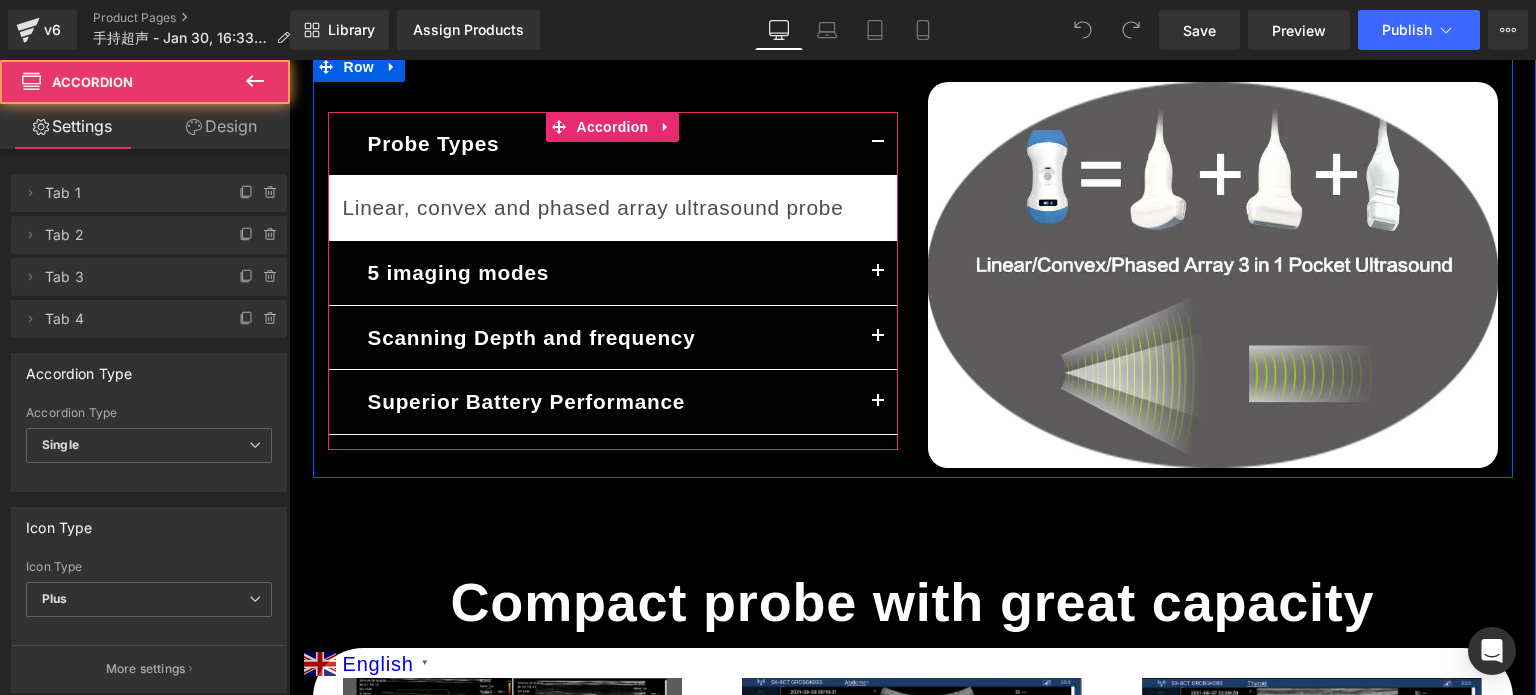 click at bounding box center [878, 144] 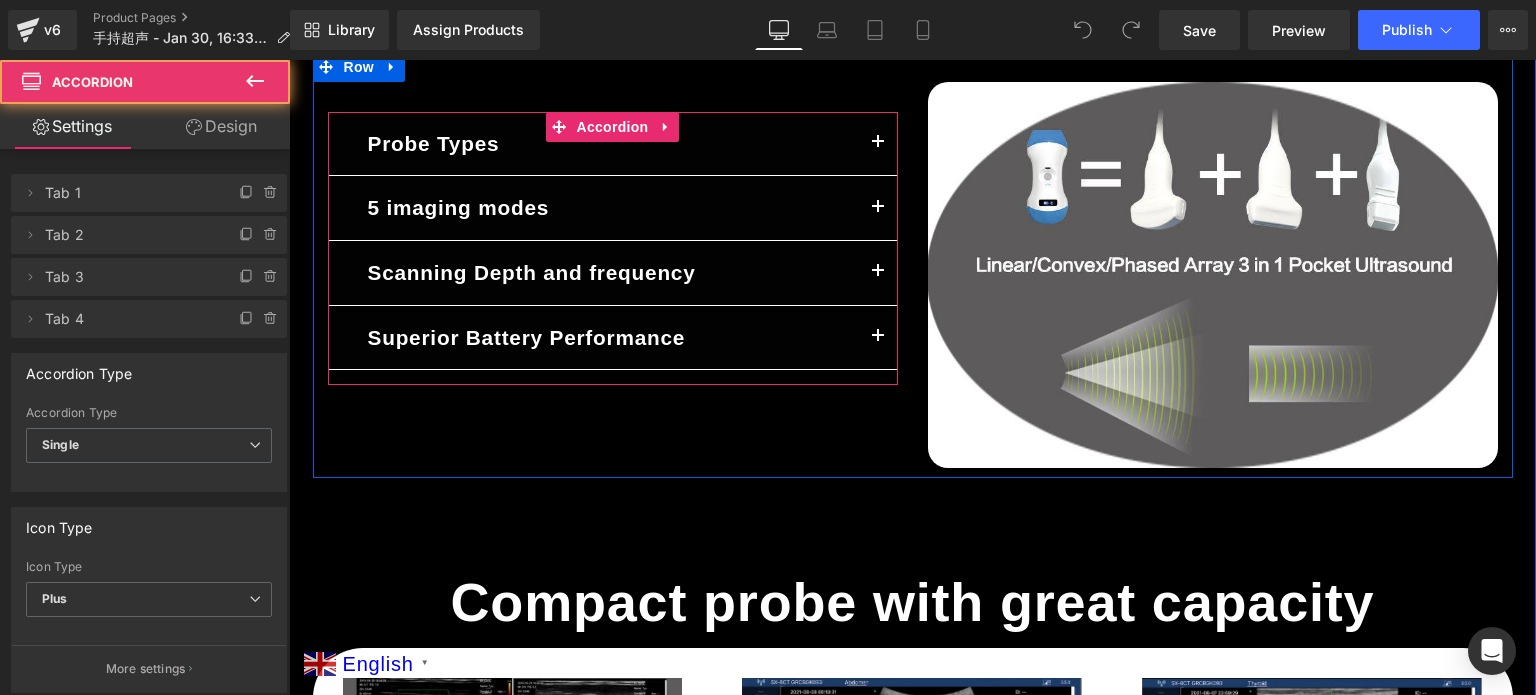 click at bounding box center [878, 144] 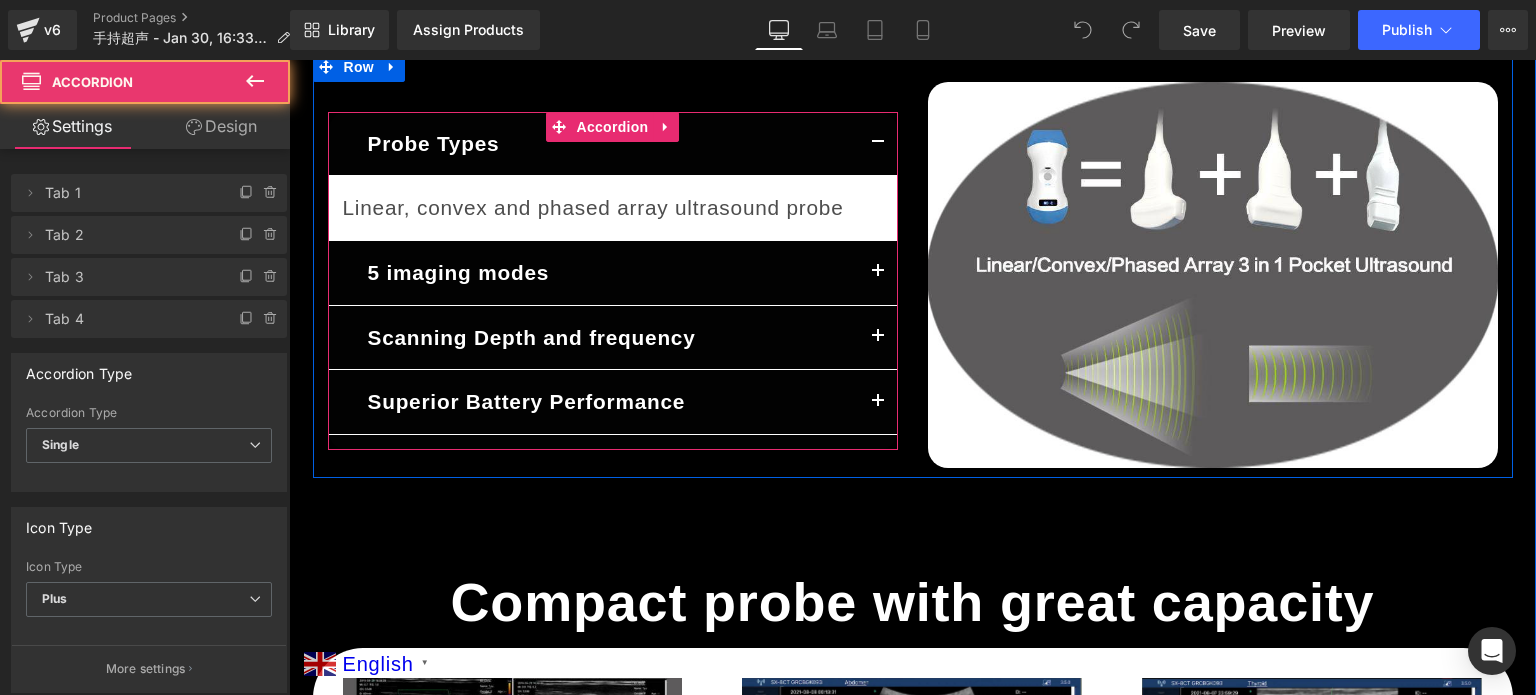 click at bounding box center [878, 144] 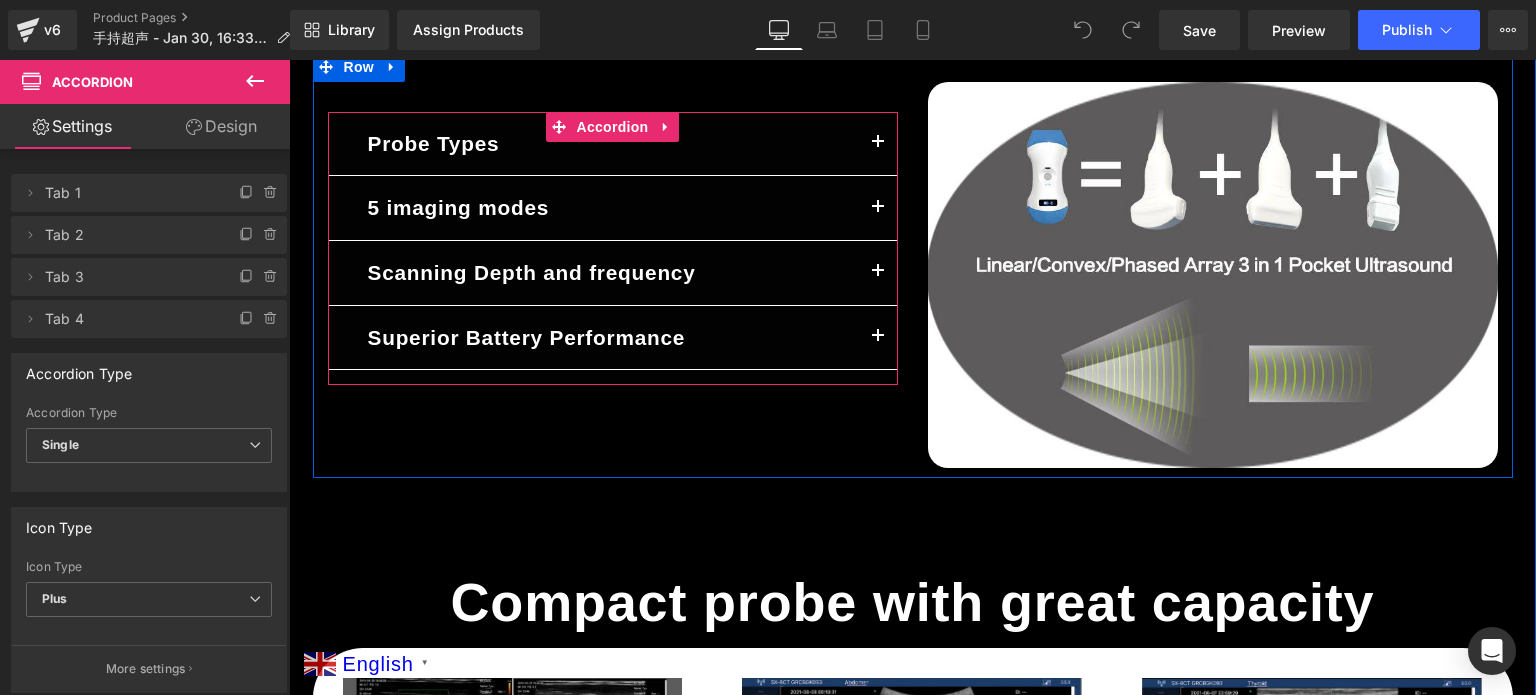 click at bounding box center [878, 208] 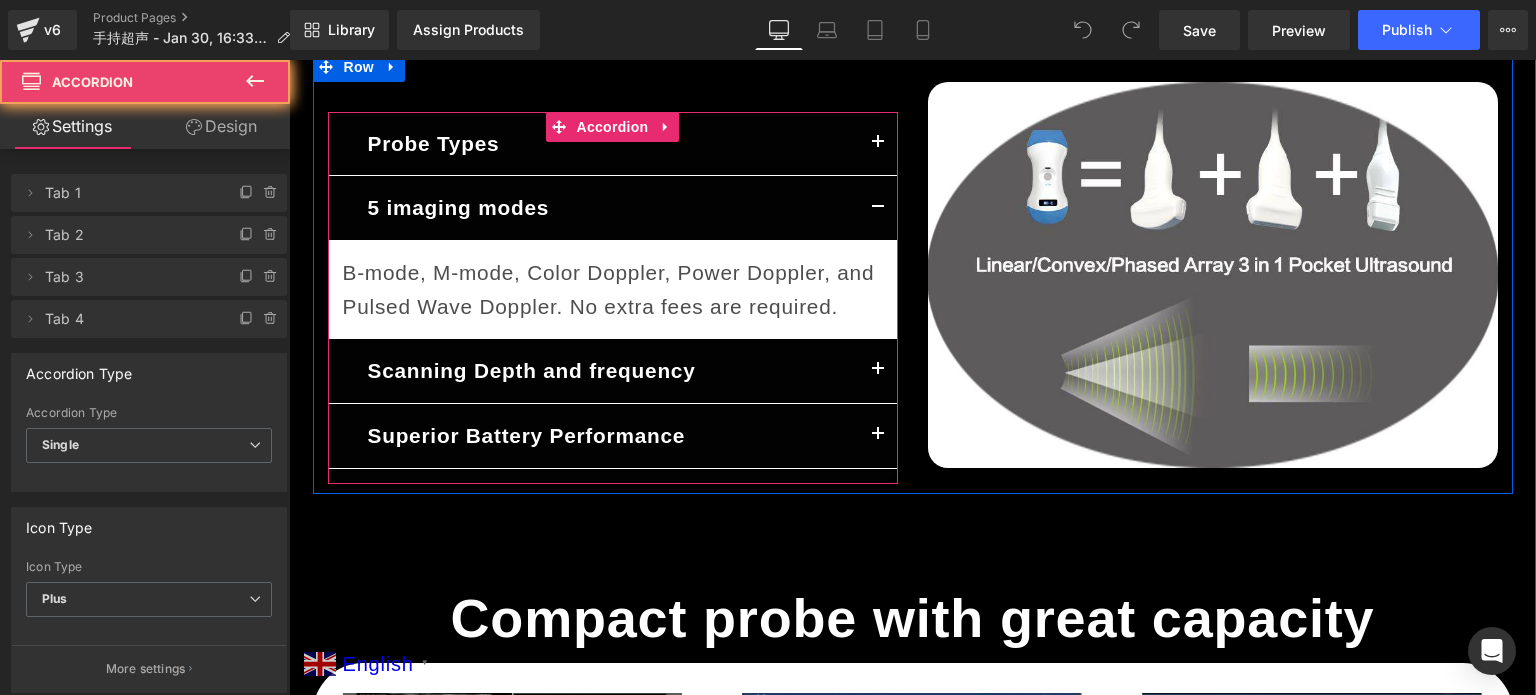 click at bounding box center (878, 208) 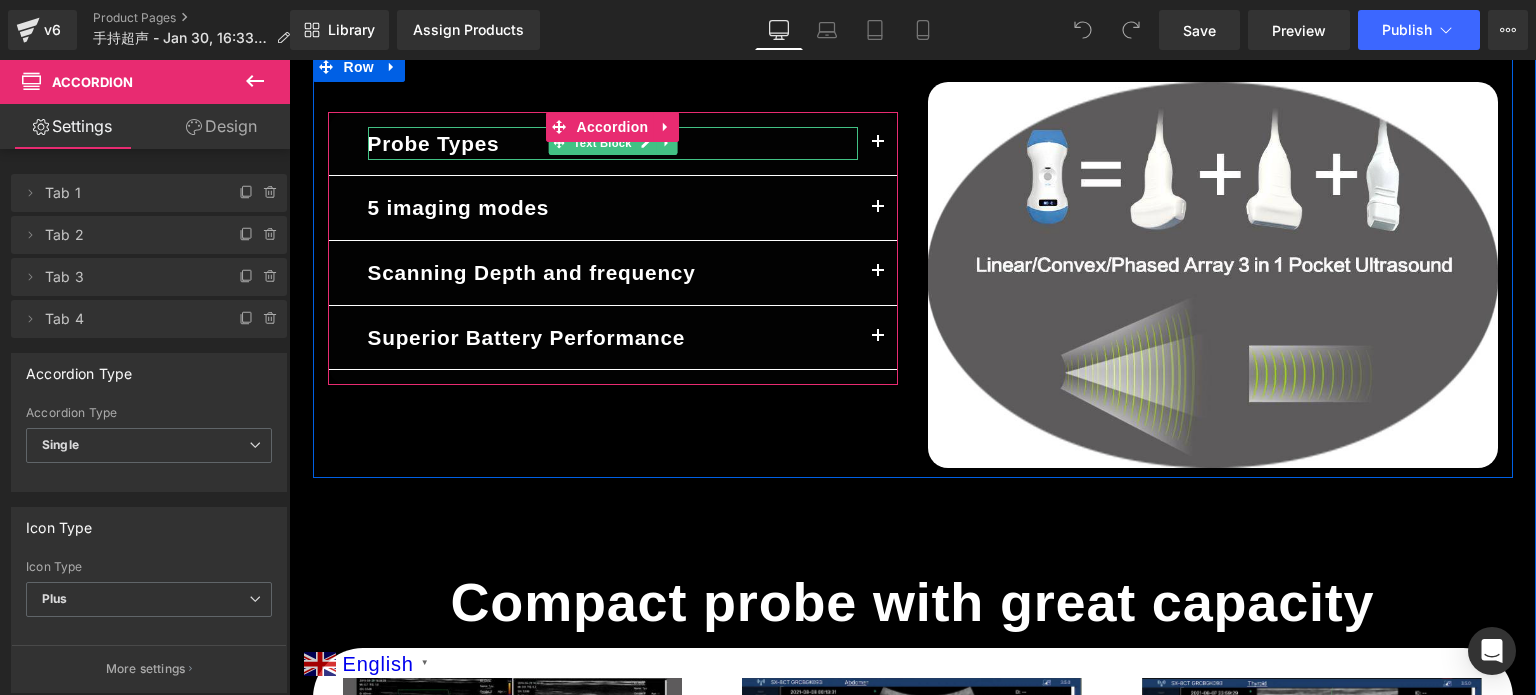 click on "Probe Types" at bounding box center (613, 144) 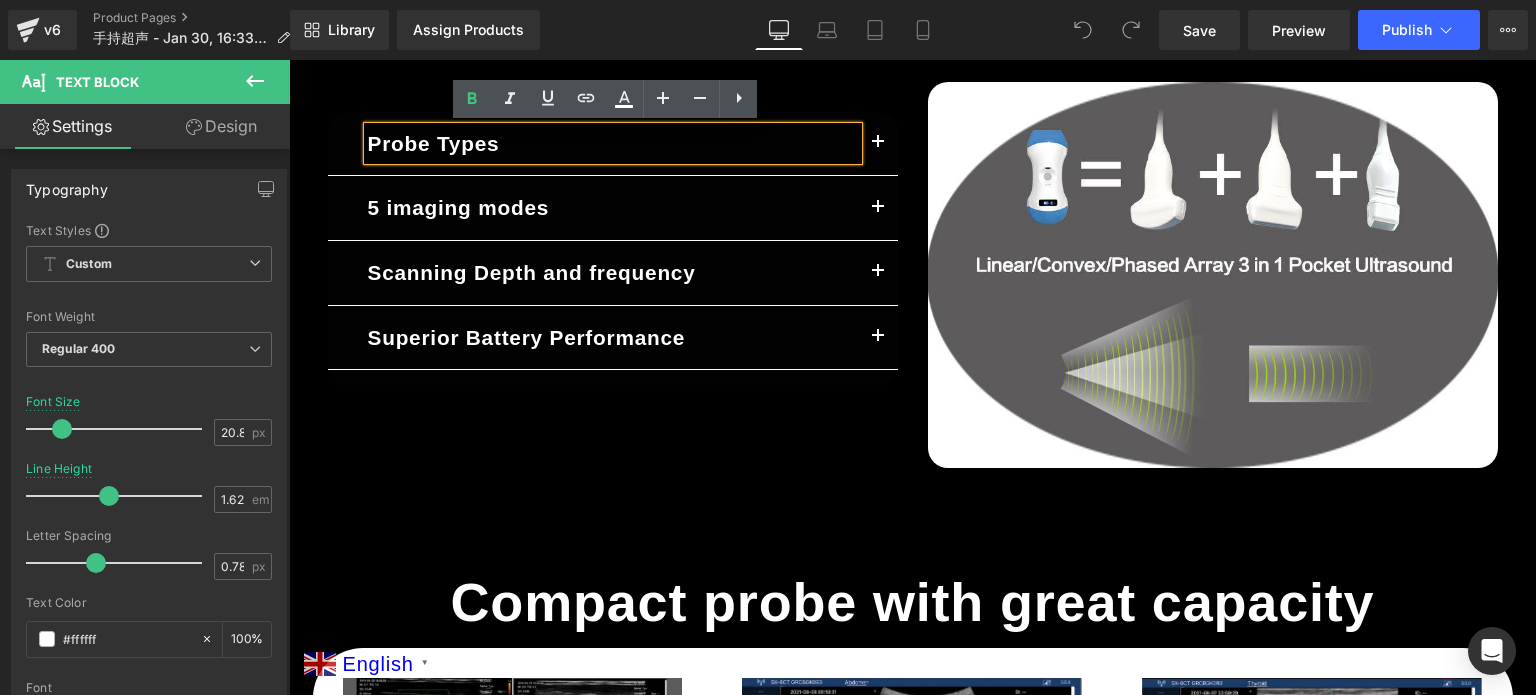 click on "Probe Types" at bounding box center [613, 144] 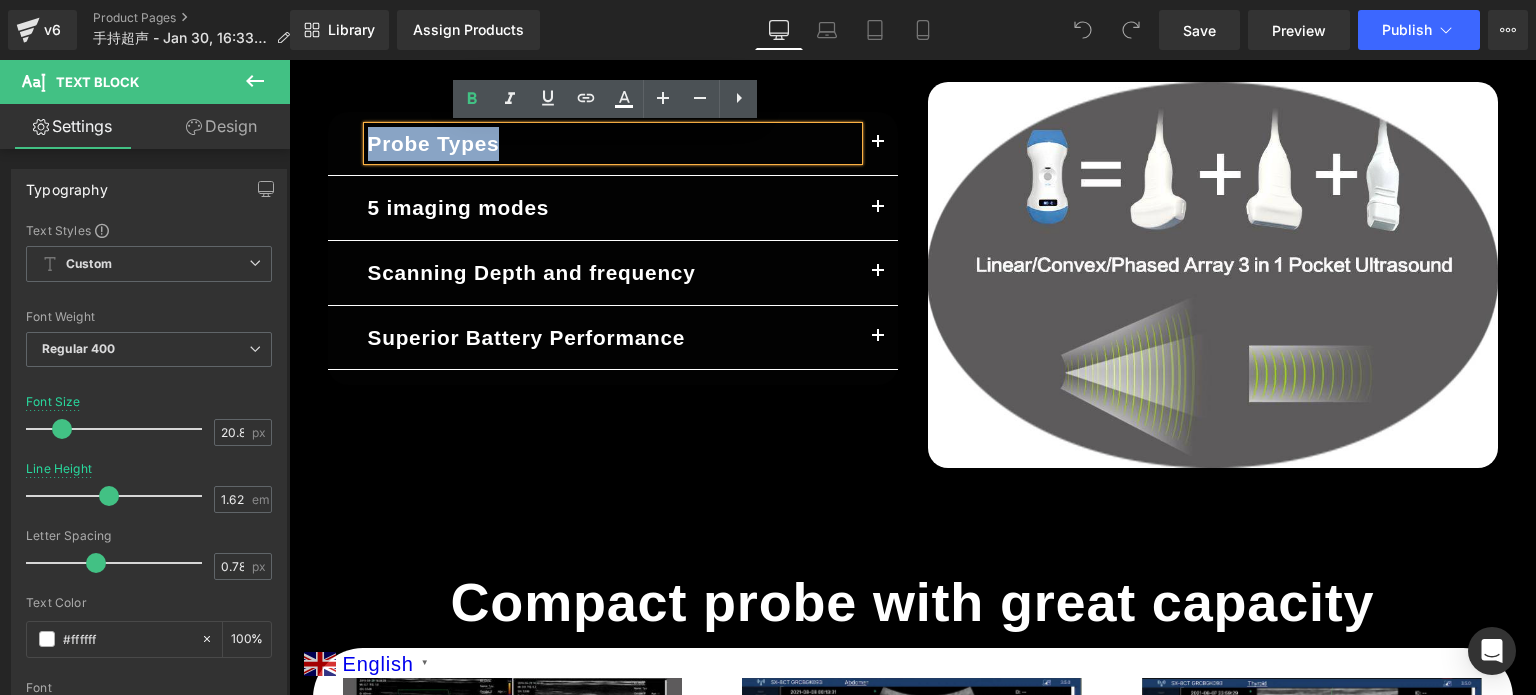 drag, startPoint x: 500, startPoint y: 144, endPoint x: 361, endPoint y: 146, distance: 139.01439 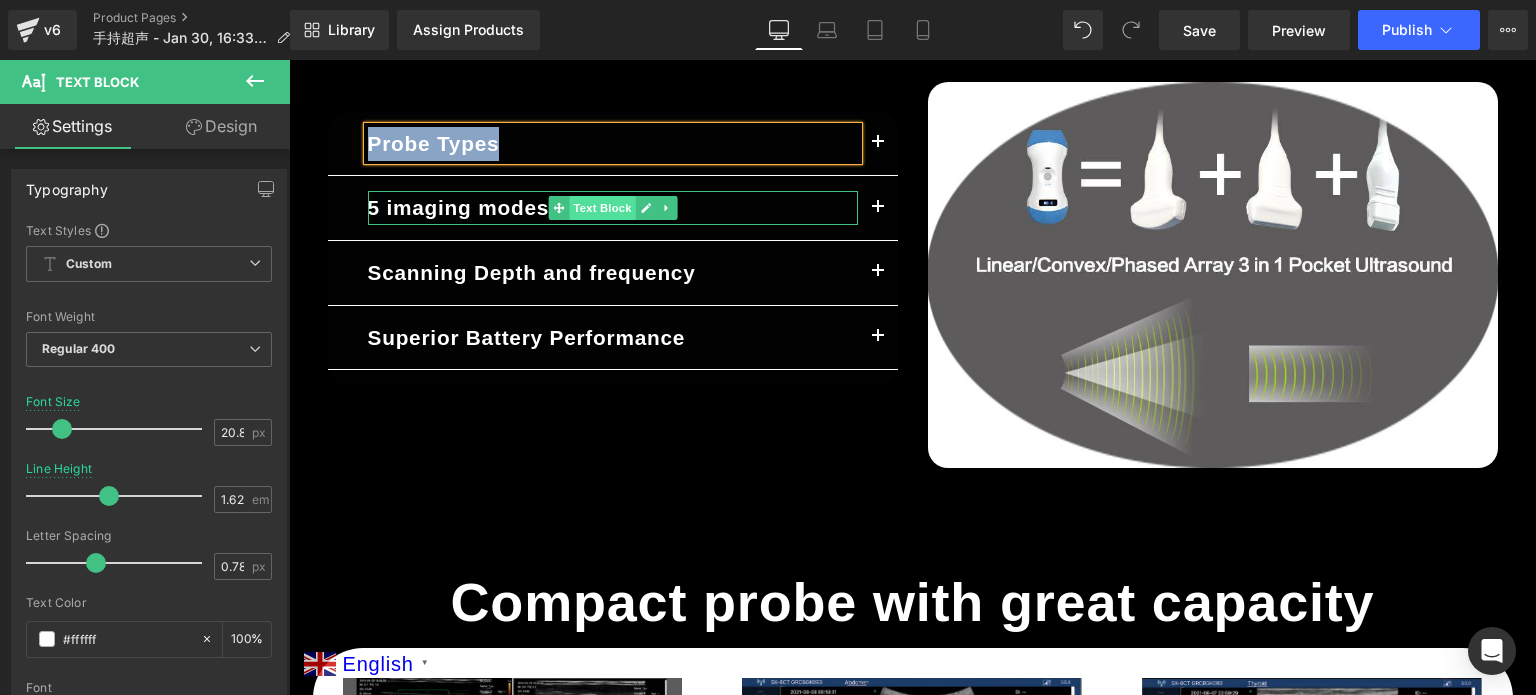 click on "Text Block" at bounding box center (602, 208) 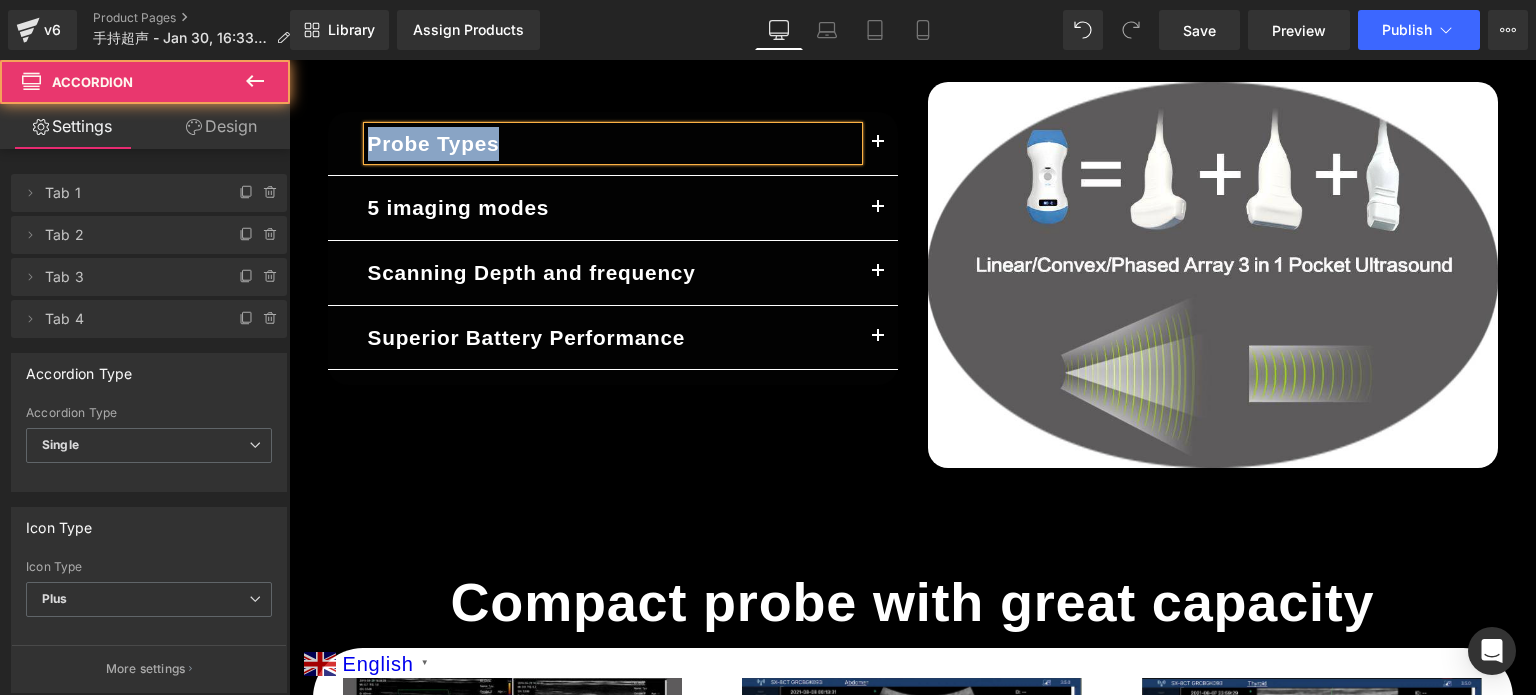 click at bounding box center (878, 213) 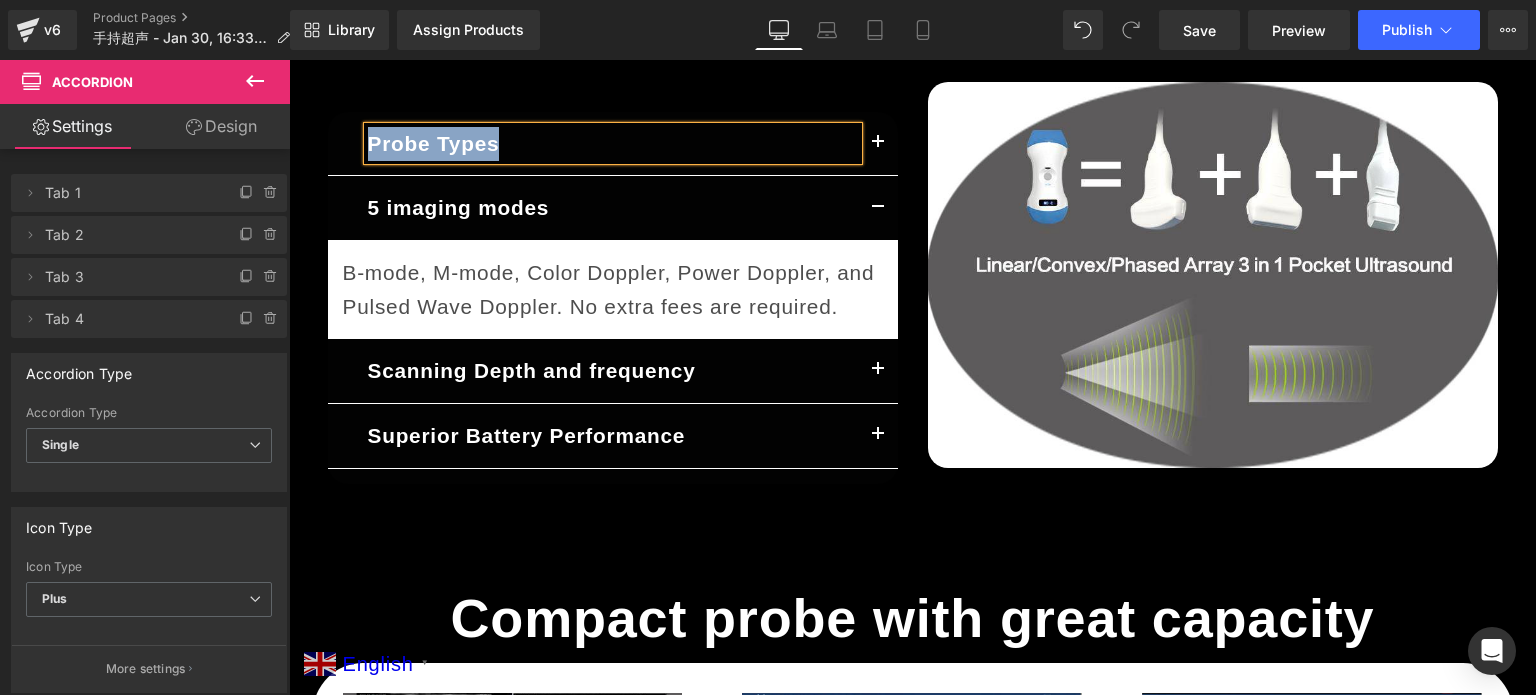 click at bounding box center [878, 213] 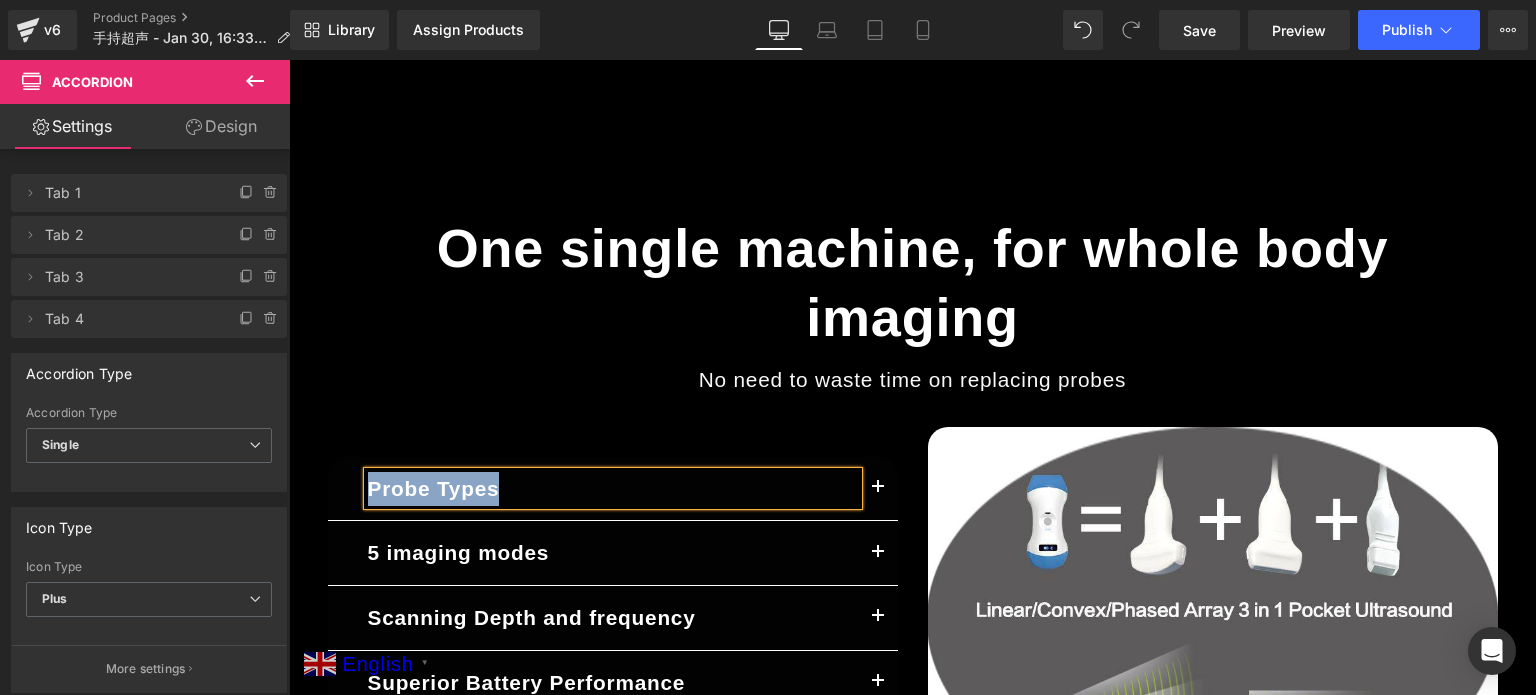 scroll, scrollTop: 700, scrollLeft: 0, axis: vertical 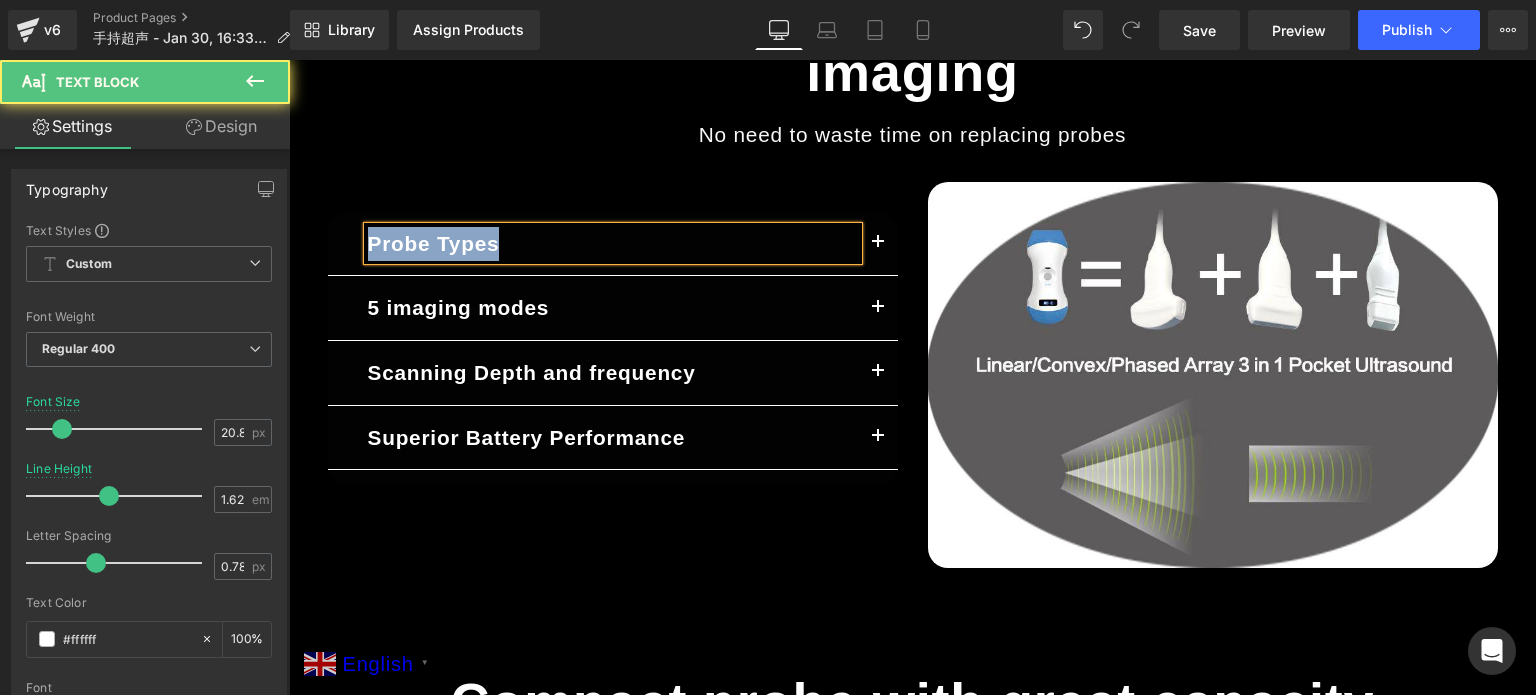 click on "Probe Types" at bounding box center [434, 243] 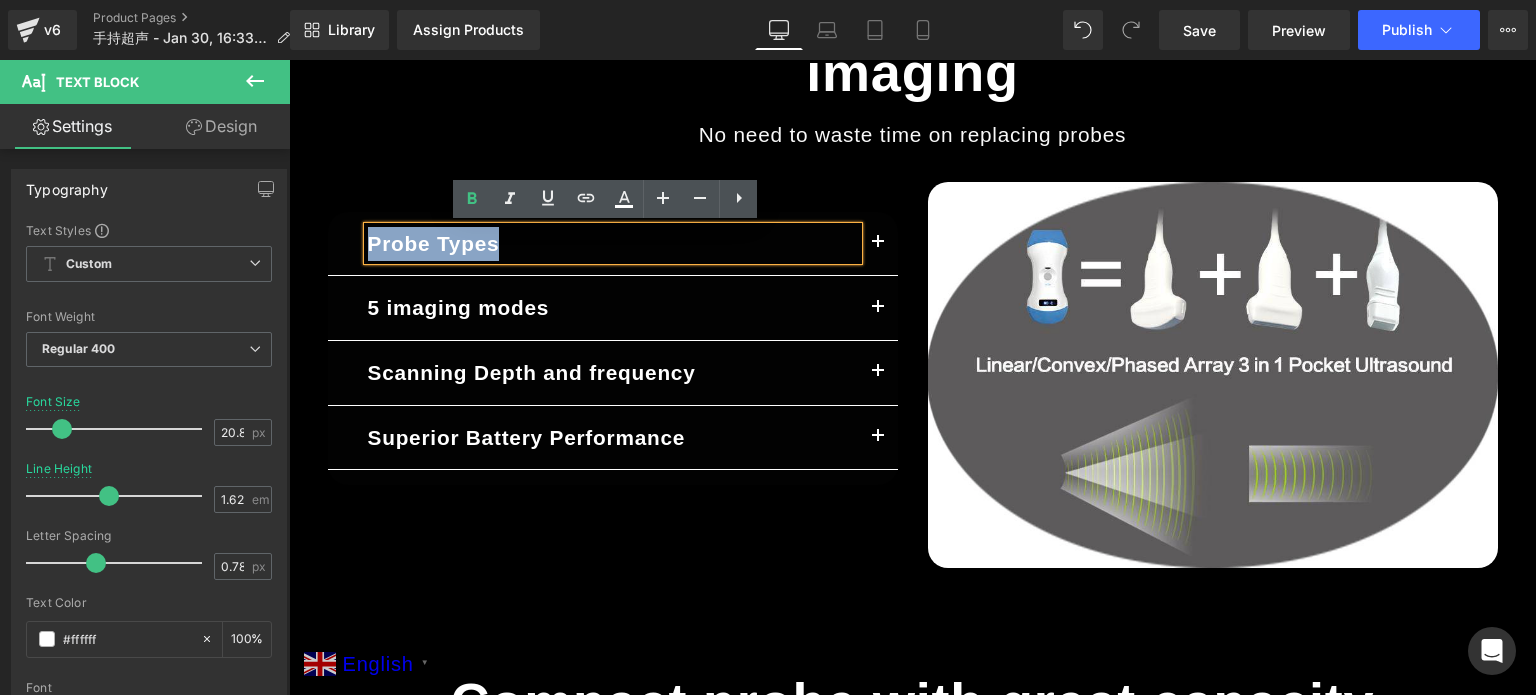 drag, startPoint x: 496, startPoint y: 251, endPoint x: 363, endPoint y: 240, distance: 133.45412 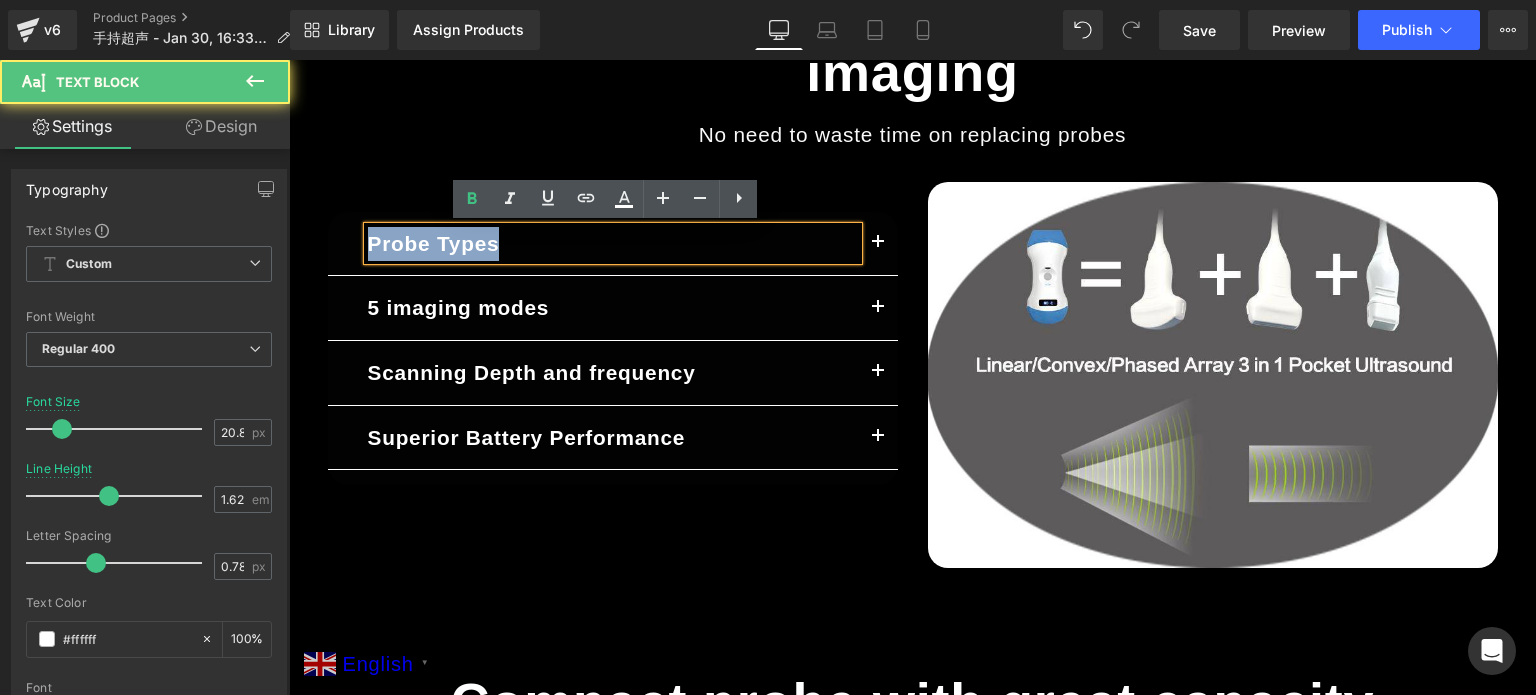 click on "Probe Types" at bounding box center [613, 244] 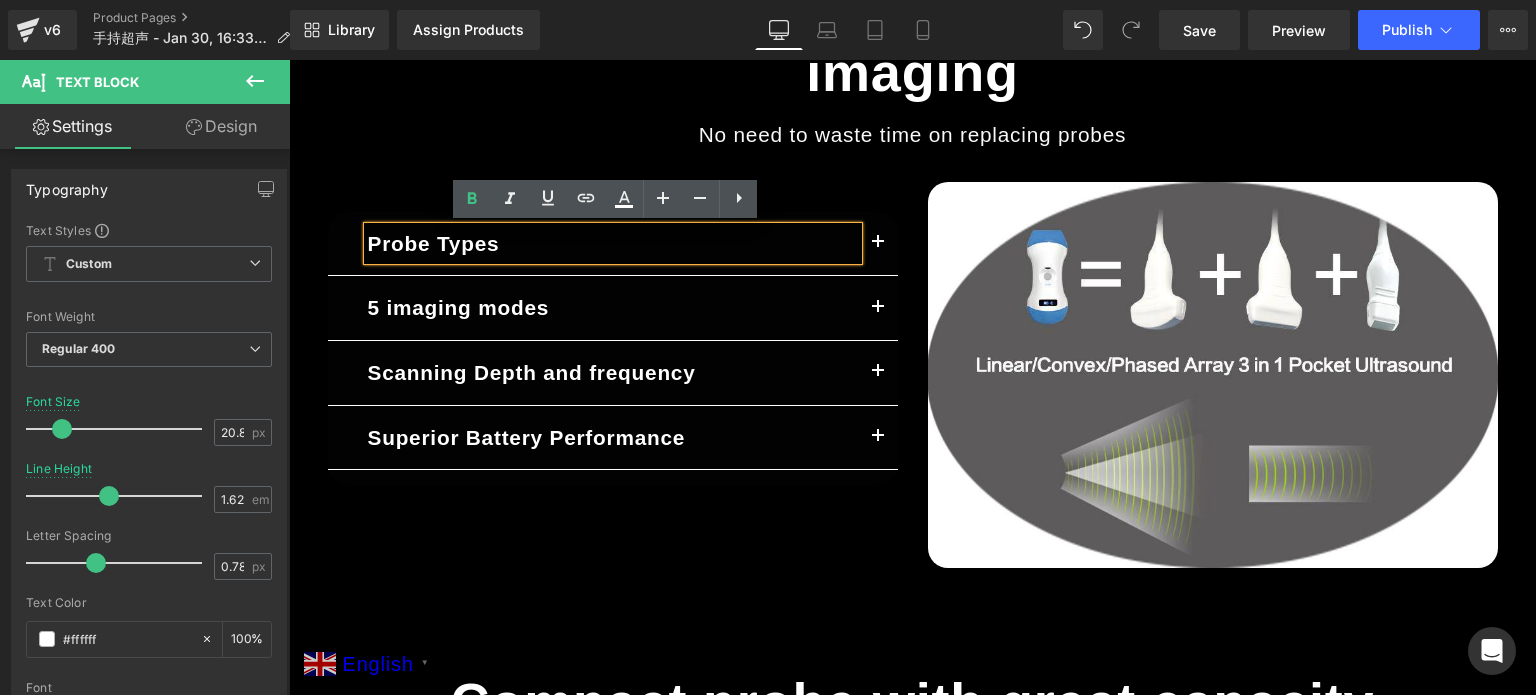 click on "Probe Types" at bounding box center (434, 243) 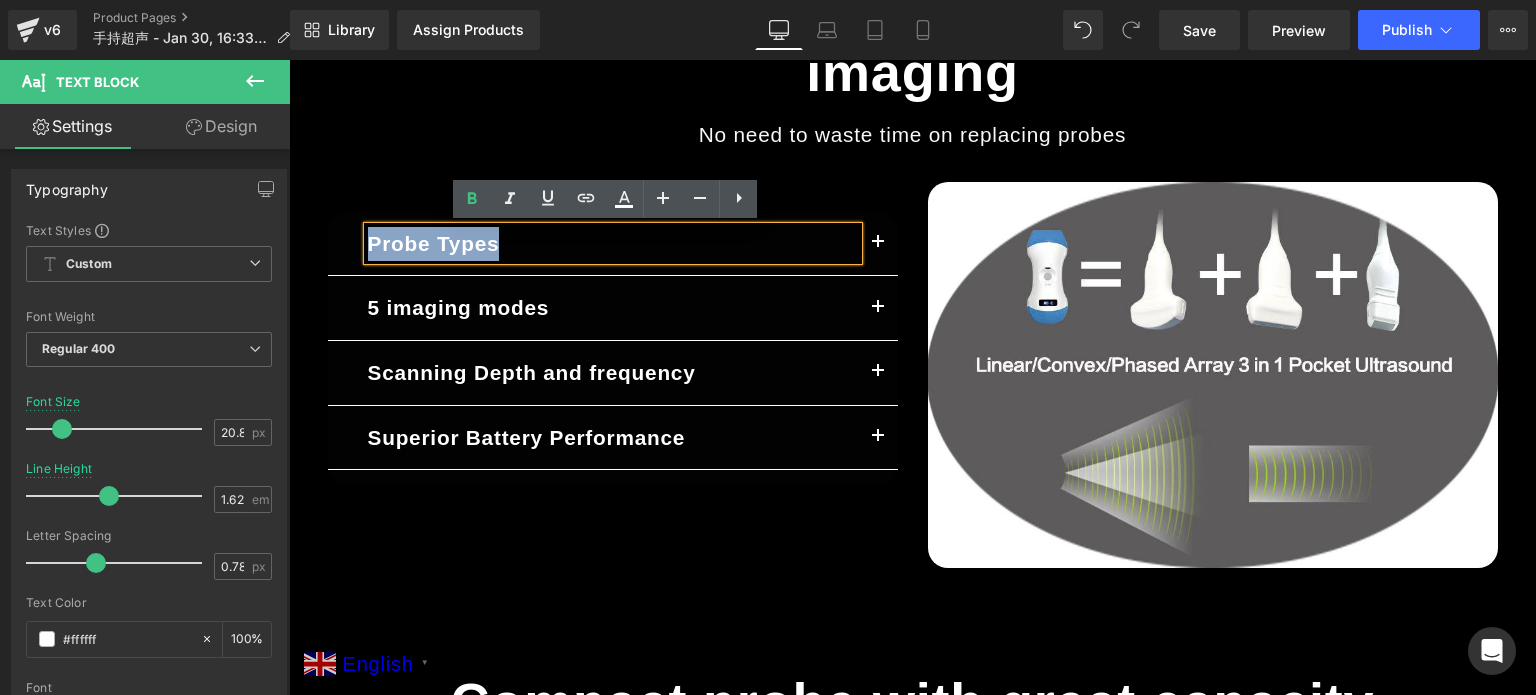 drag, startPoint x: 360, startPoint y: 242, endPoint x: 500, endPoint y: 244, distance: 140.01428 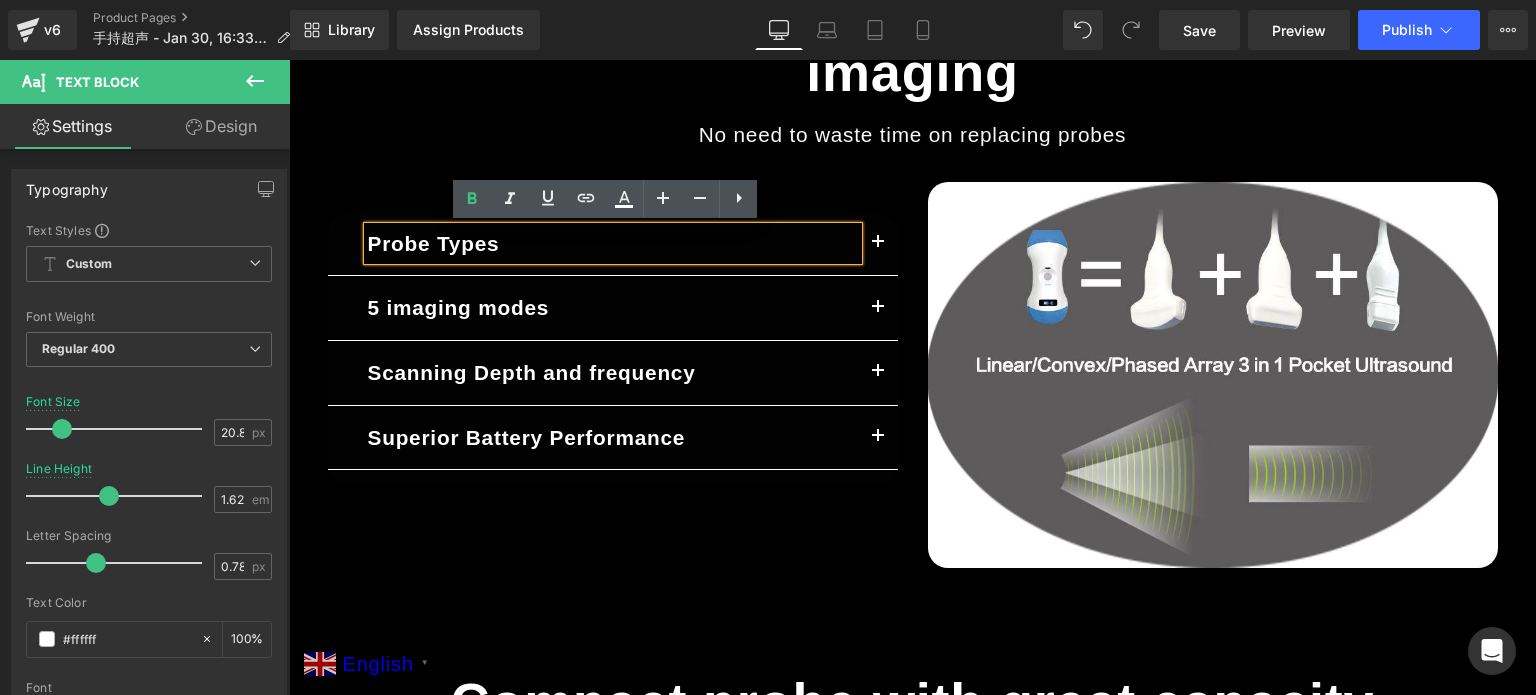 click at bounding box center [878, 248] 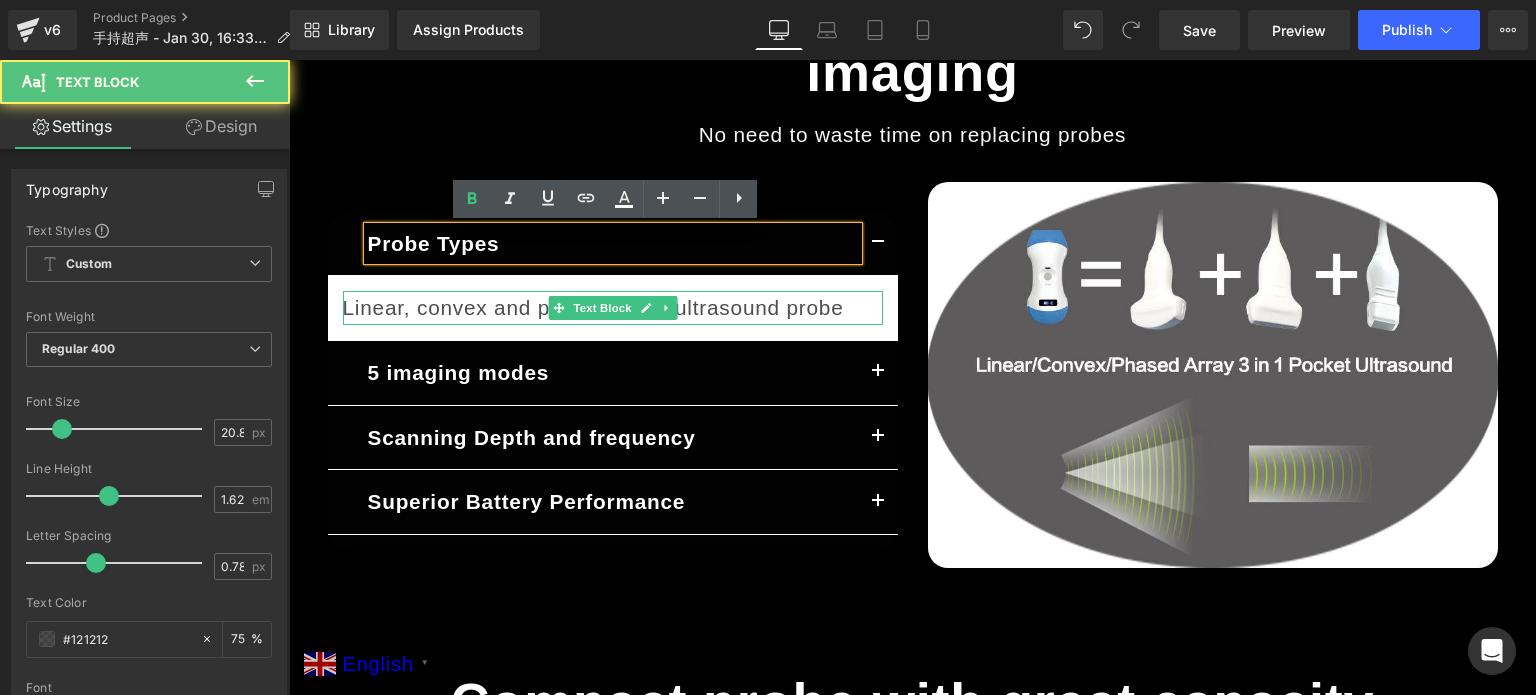 click on "Linear, convex and phased array ultrasound probe" at bounding box center (613, 308) 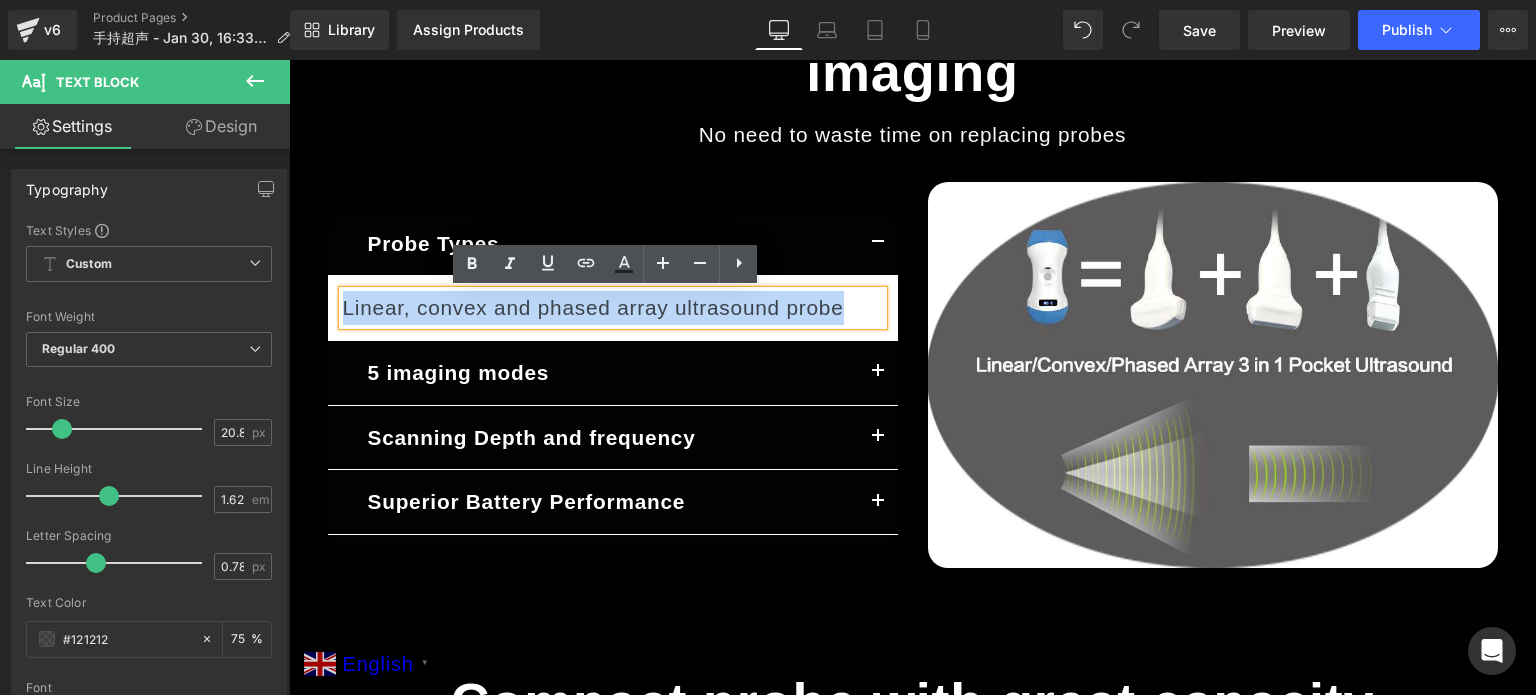 drag, startPoint x: 834, startPoint y: 306, endPoint x: 334, endPoint y: 283, distance: 500.52872 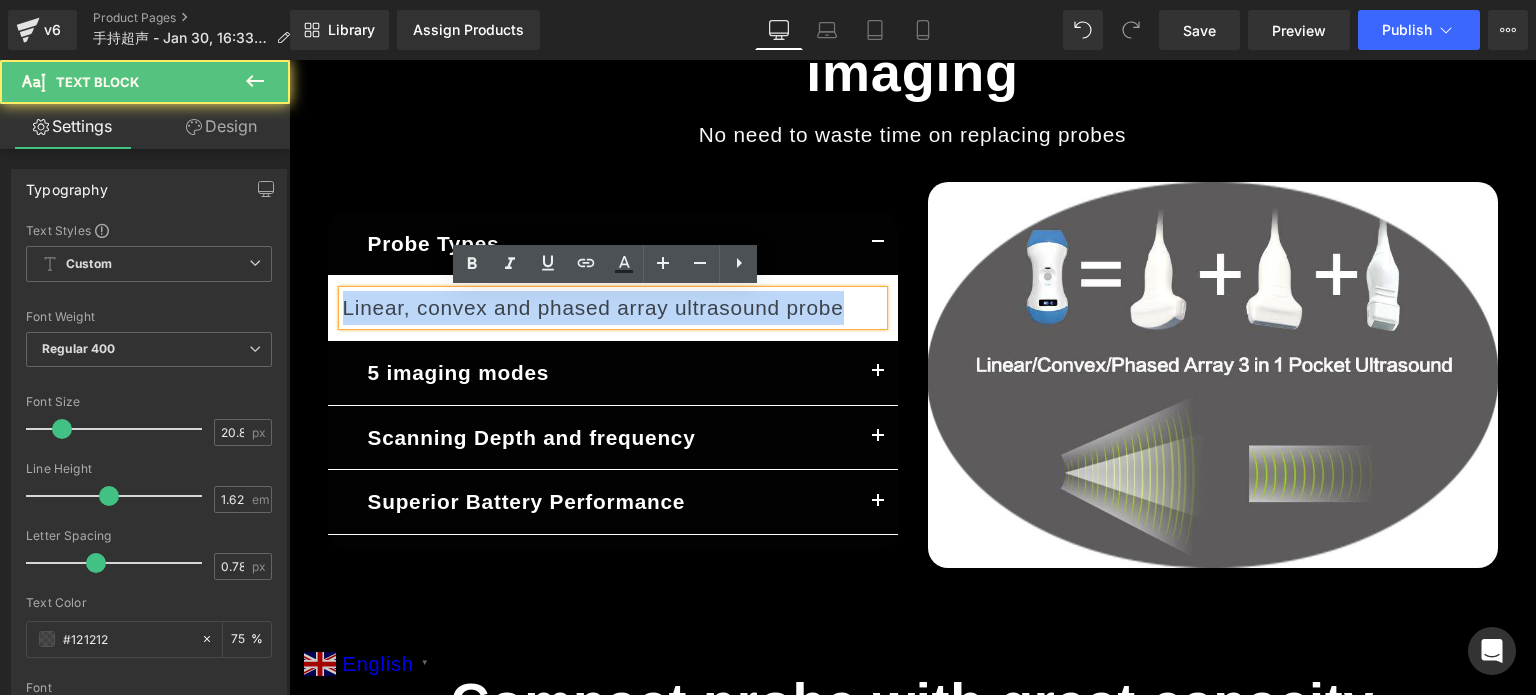 click on "Linear, convex and phased array ultrasound probe" at bounding box center (613, 308) 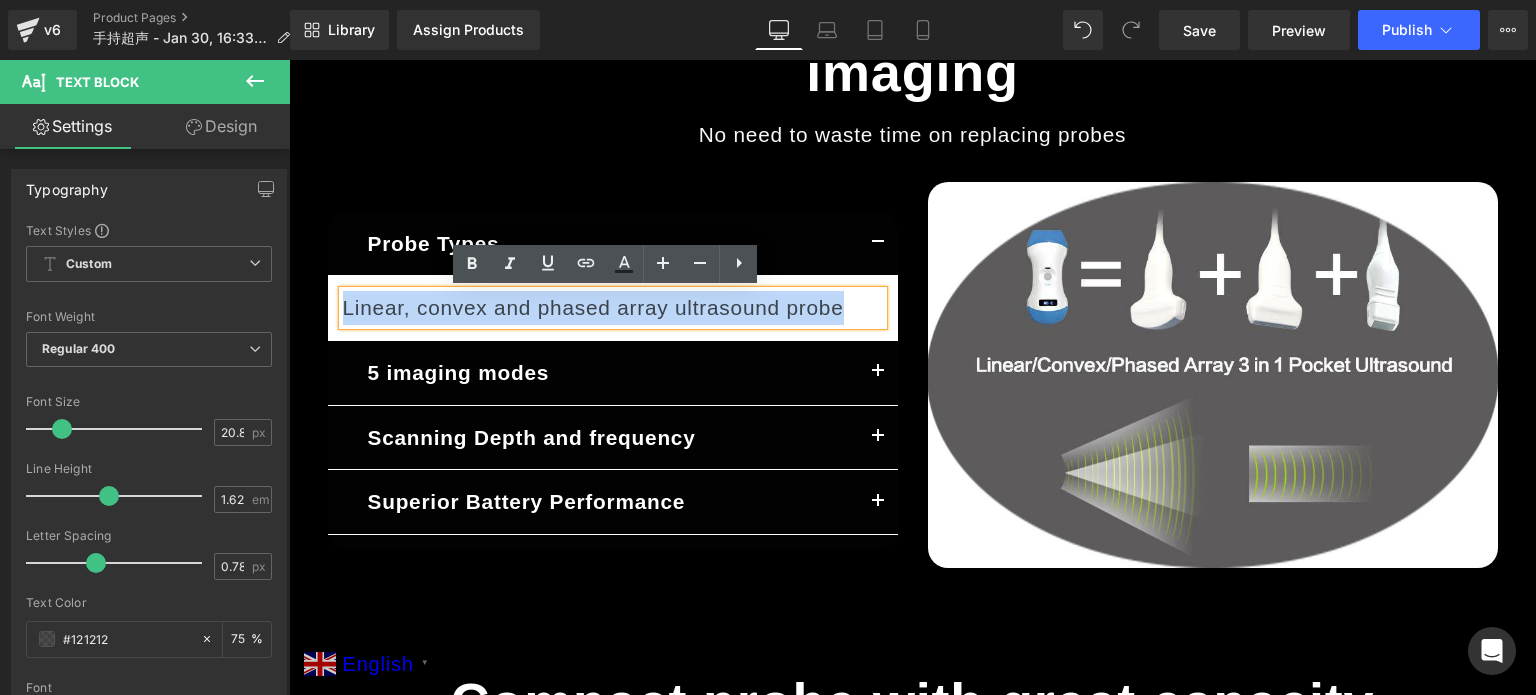 drag, startPoint x: 336, startPoint y: 307, endPoint x: 836, endPoint y: 318, distance: 500.12097 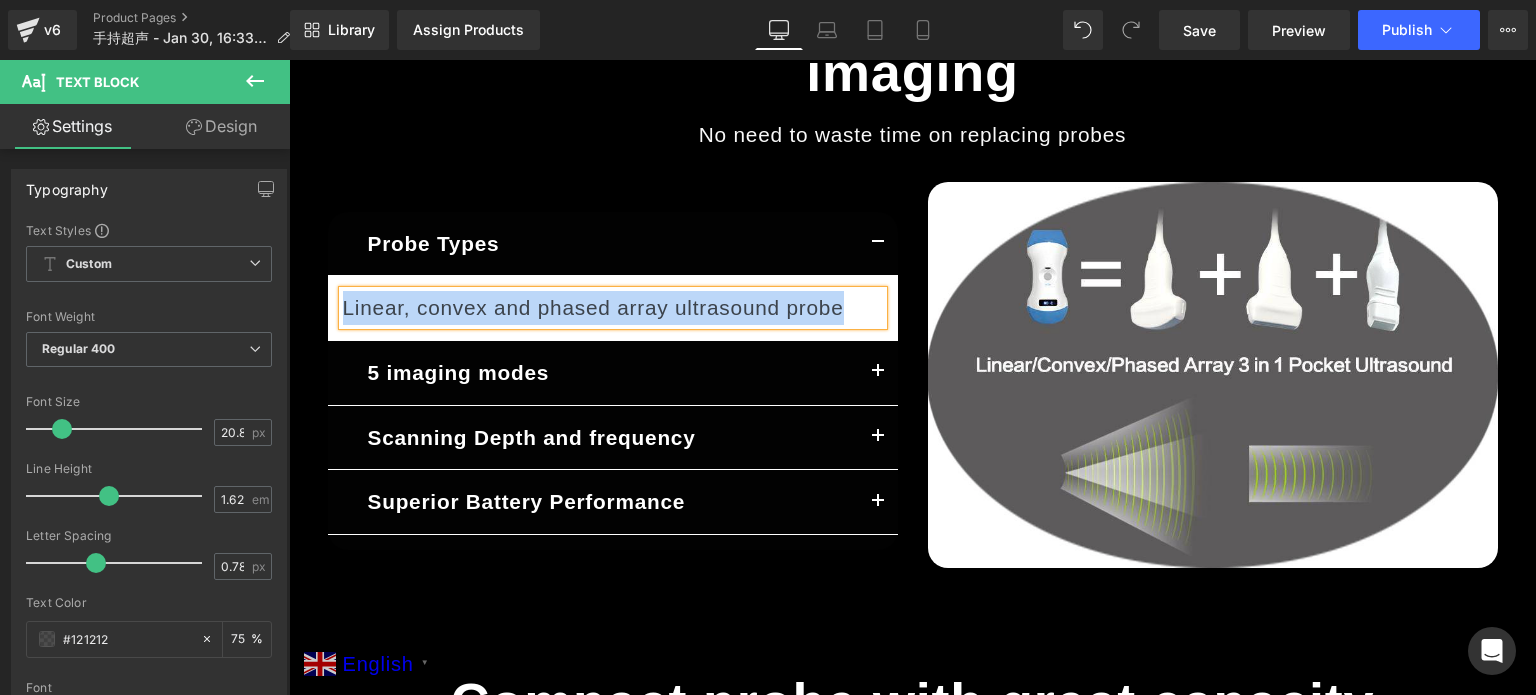 click on "5 imaging modes" at bounding box center (459, 372) 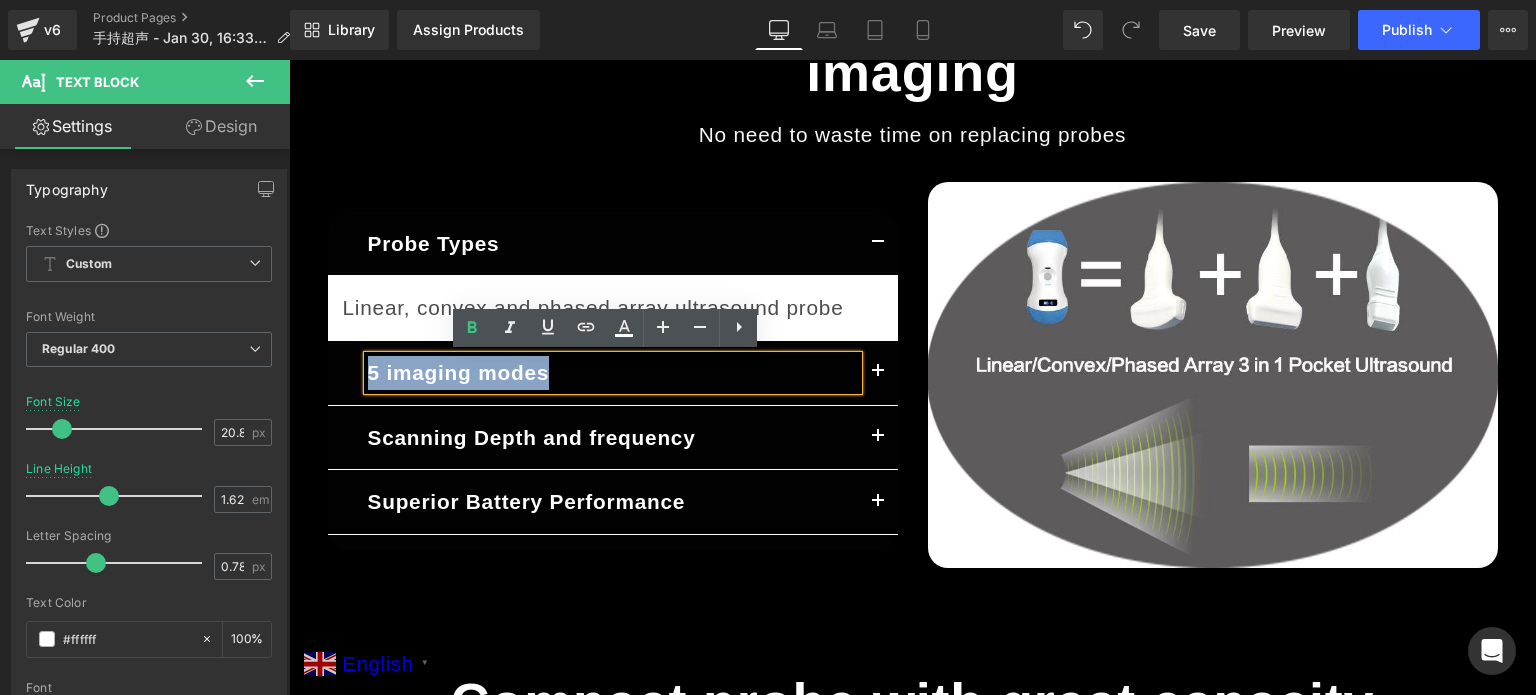 drag, startPoint x: 567, startPoint y: 376, endPoint x: 363, endPoint y: 363, distance: 204.4138 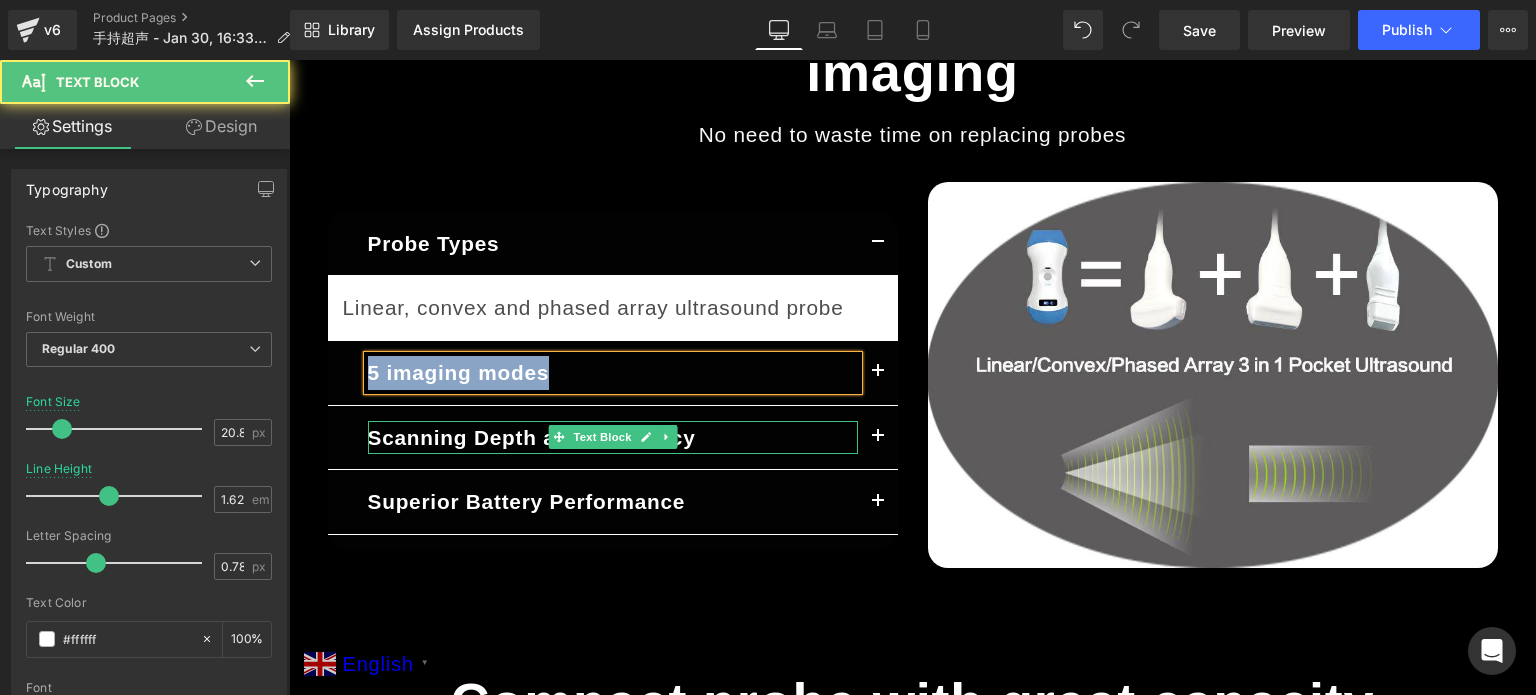 click on "canning Depth and frequency" at bounding box center [538, 437] 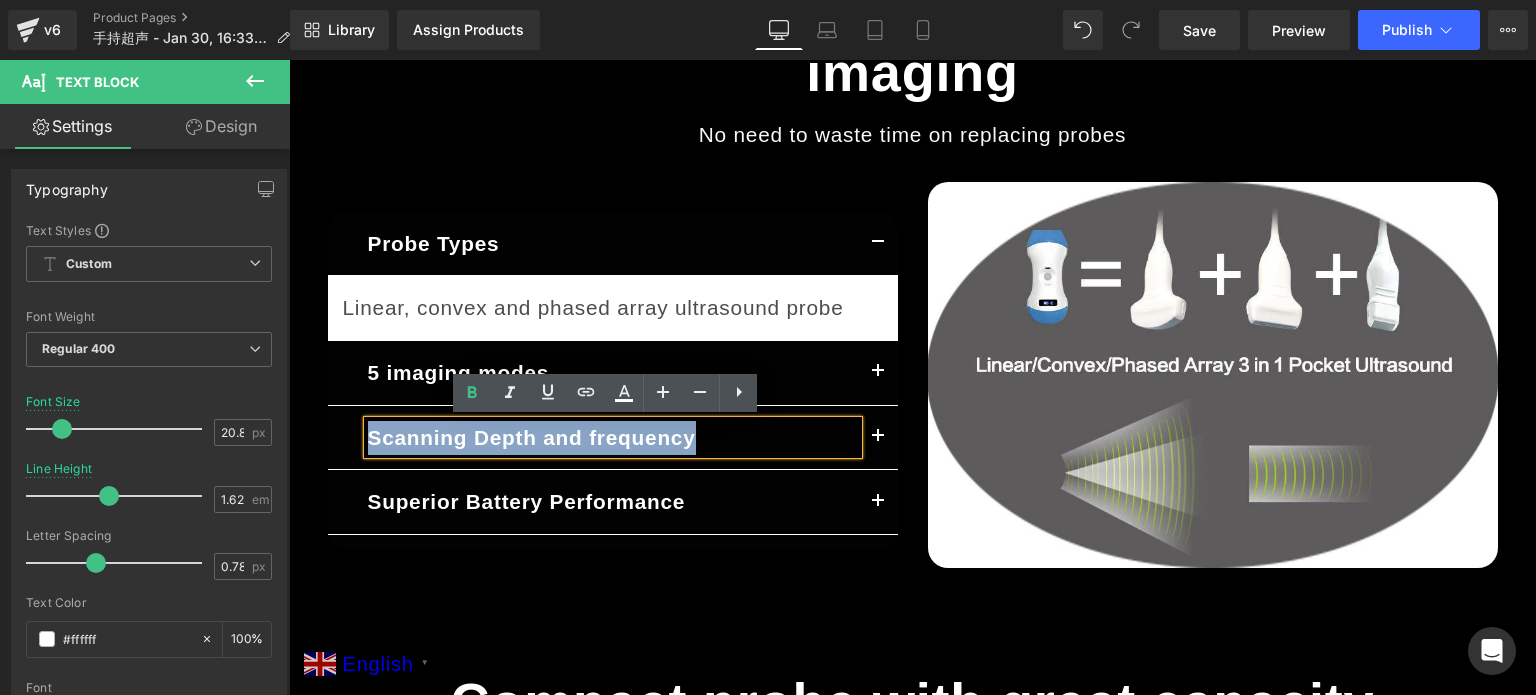 drag, startPoint x: 708, startPoint y: 437, endPoint x: 362, endPoint y: 434, distance: 346.013 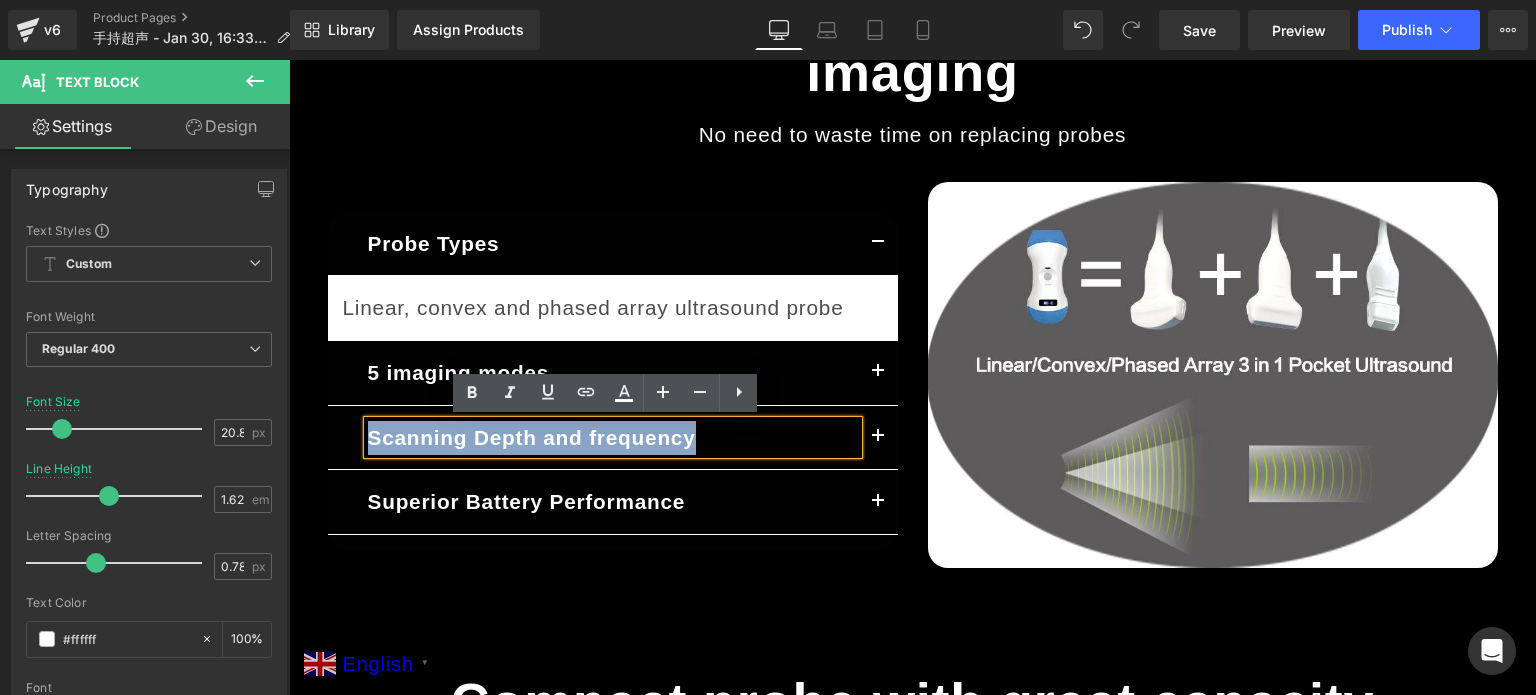copy on "S canning Depth and frequency" 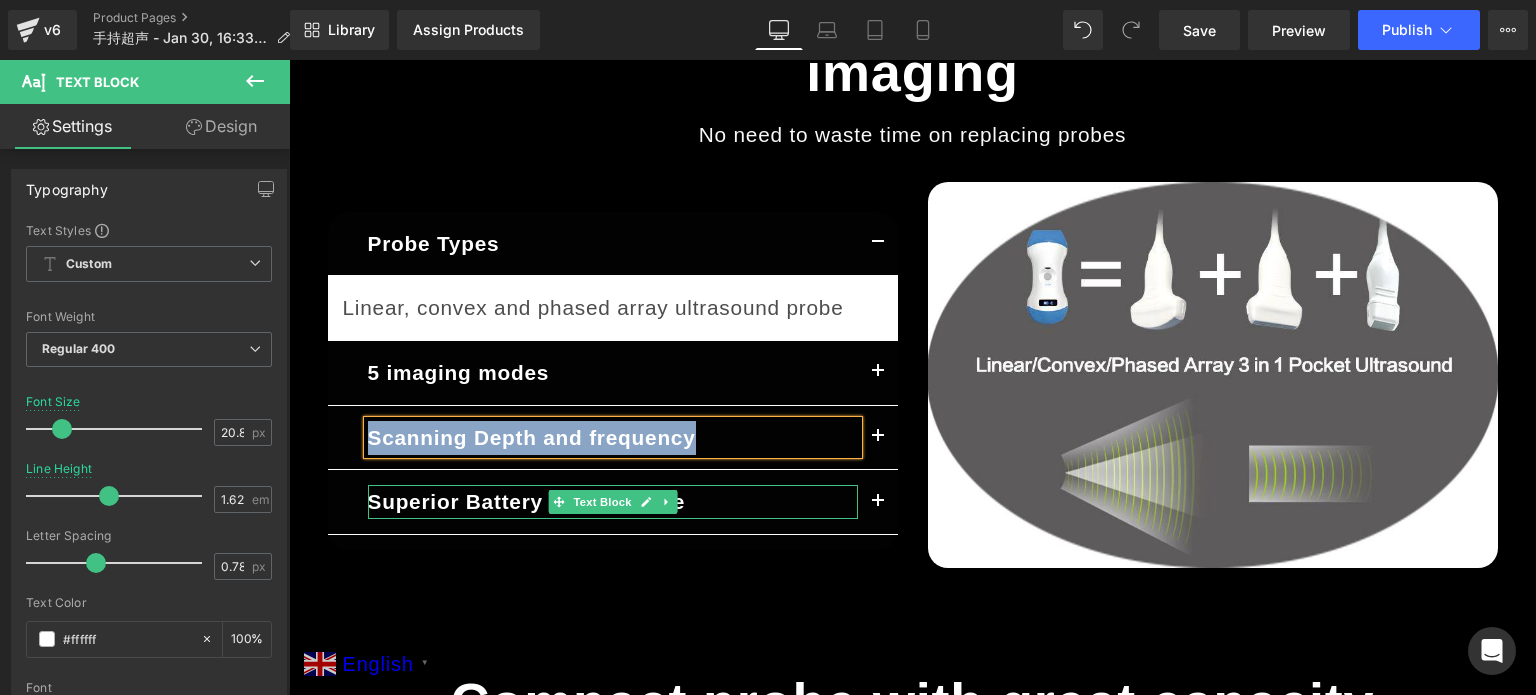 click on "Superior Battery Performance" at bounding box center (527, 501) 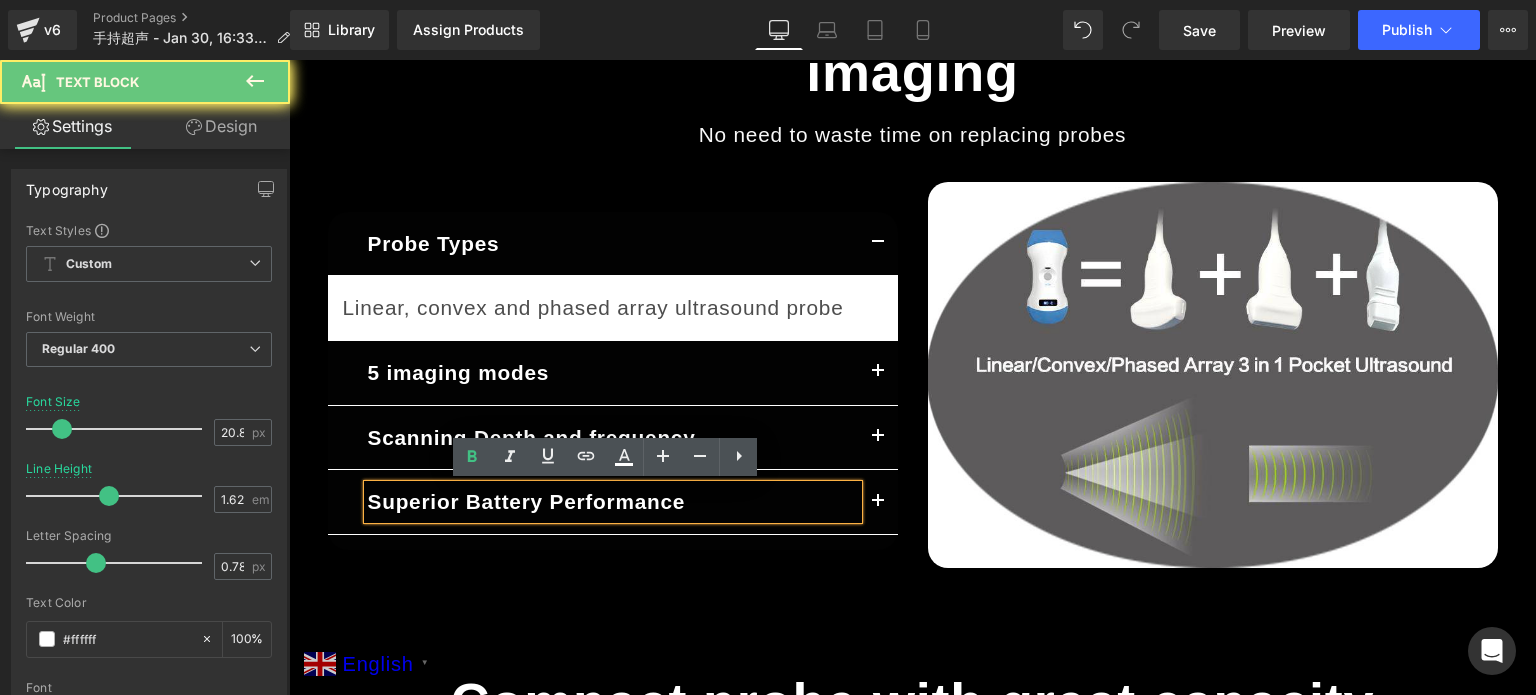 click on "Superior Battery Performance" at bounding box center [613, 502] 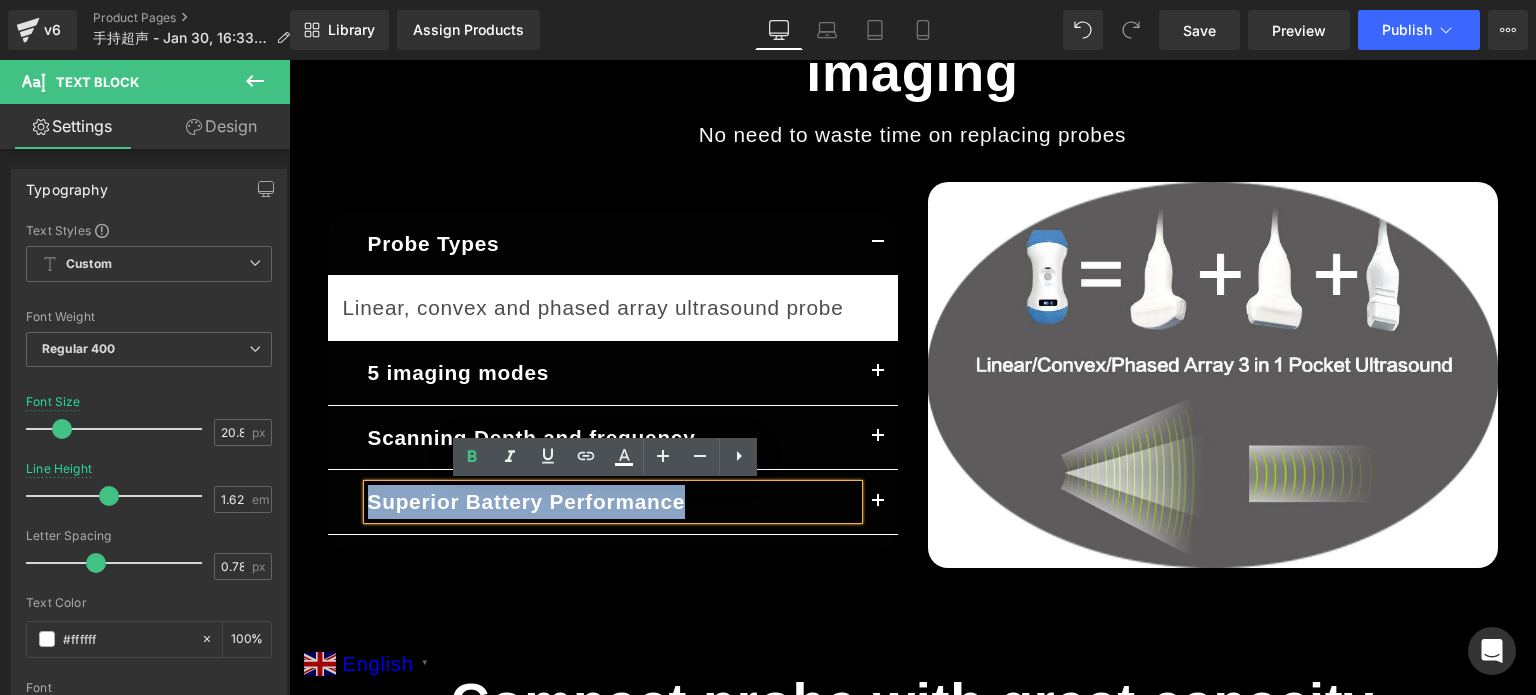 drag, startPoint x: 712, startPoint y: 503, endPoint x: 360, endPoint y: 497, distance: 352.05115 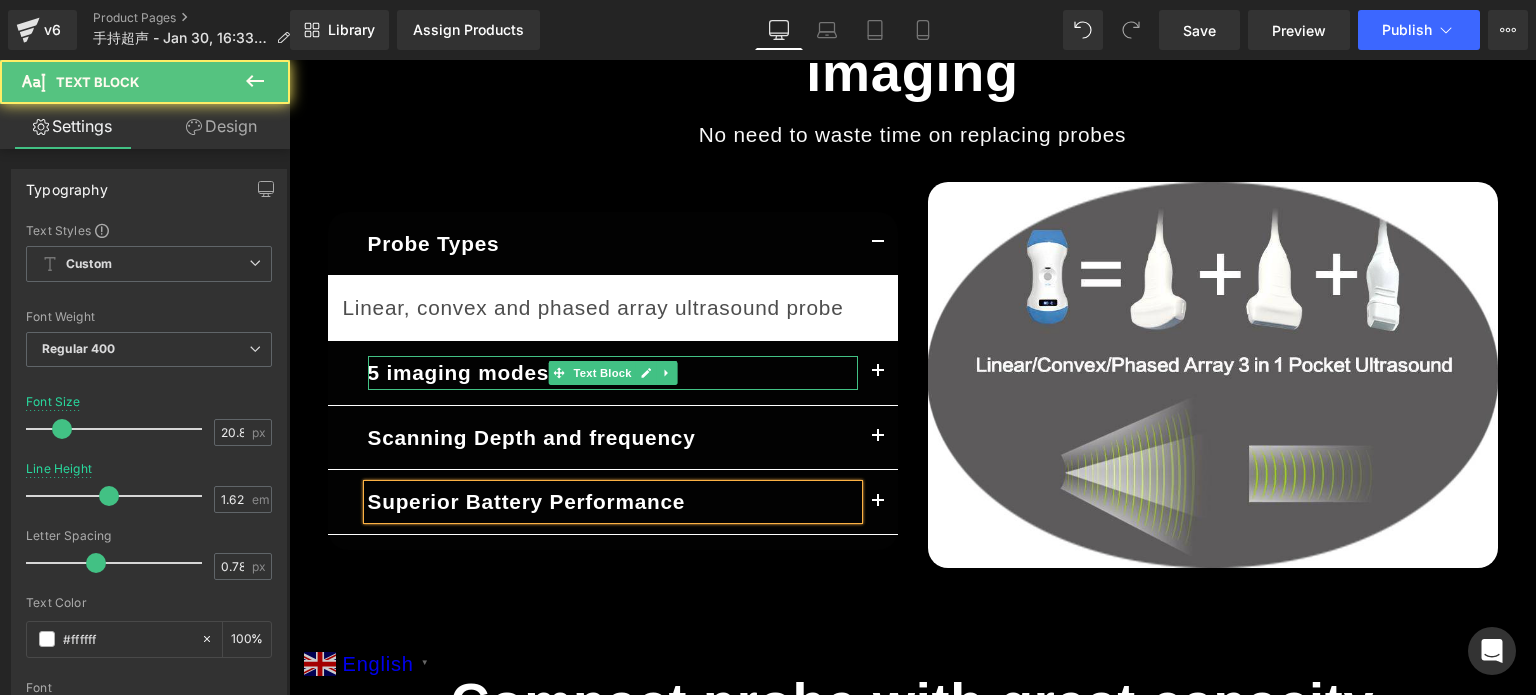 click on "5 imaging modes" at bounding box center [459, 372] 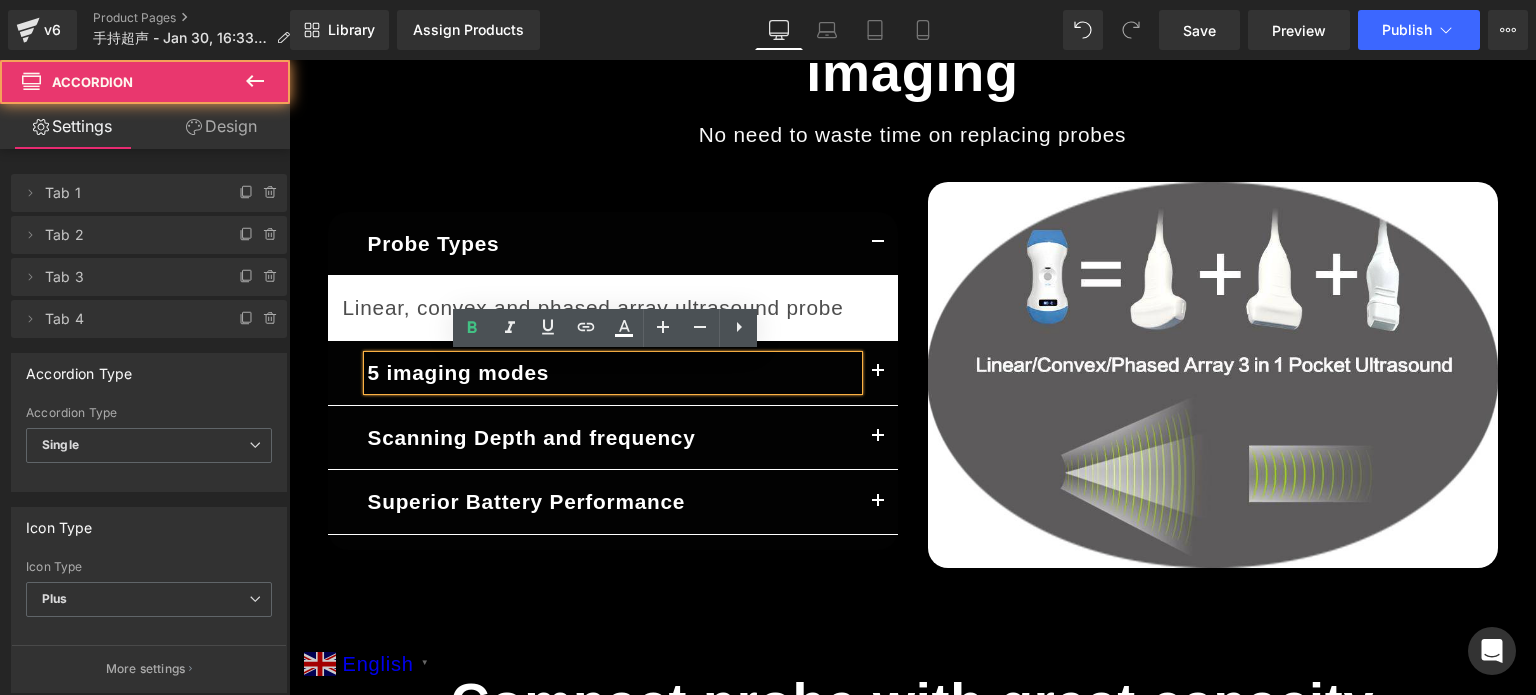 click at bounding box center (878, 377) 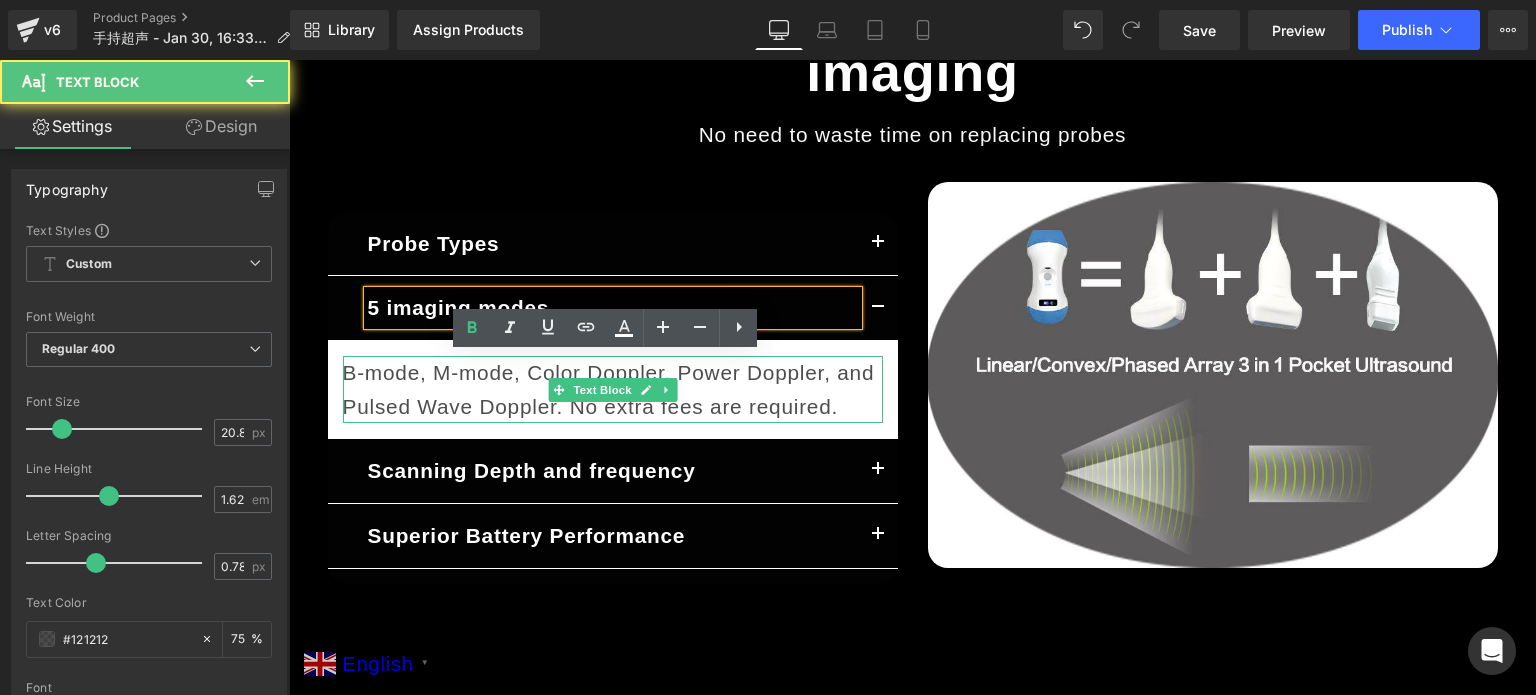 click on "B-mode, M-mode, Color Doppler, Power Doppler, and Pulsed Wave Doppler. No extra fees are required." at bounding box center (613, 389) 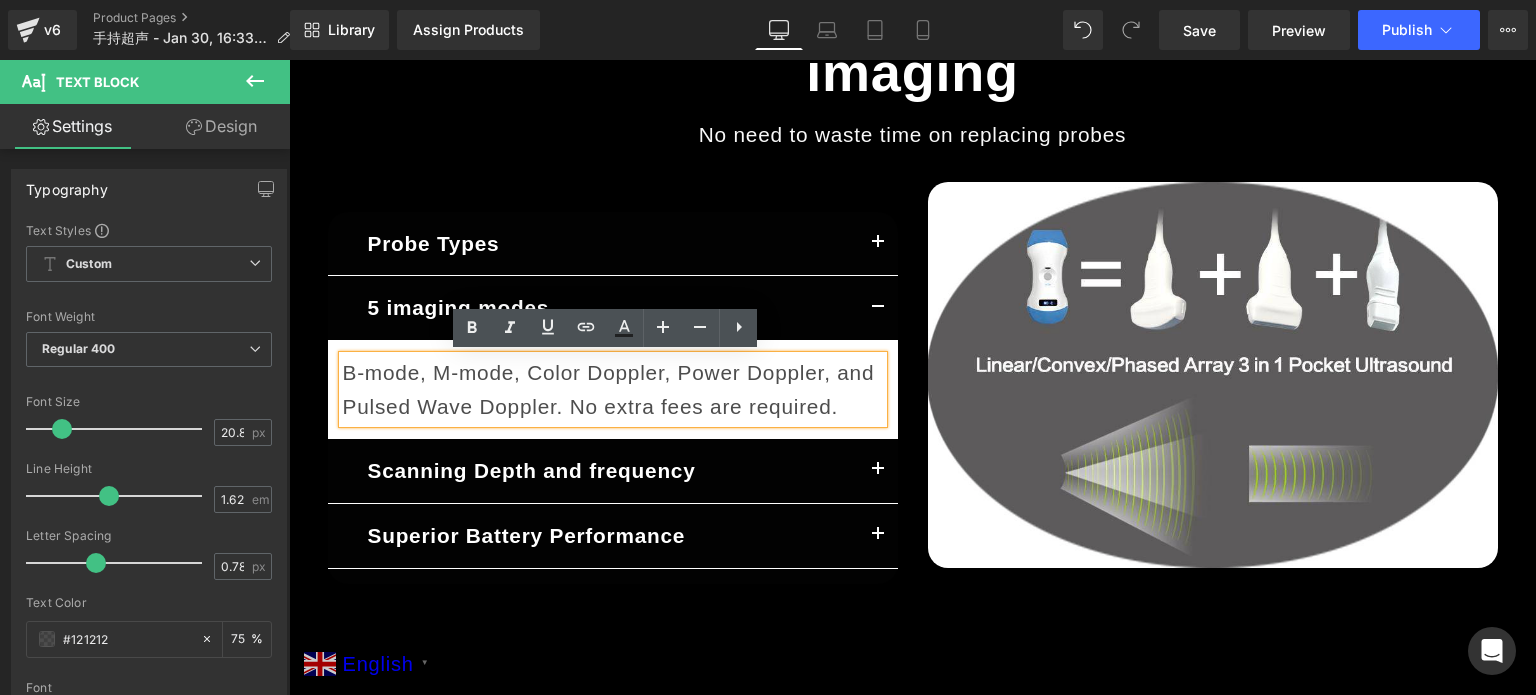drag, startPoint x: 844, startPoint y: 402, endPoint x: 322, endPoint y: 345, distance: 525.10284 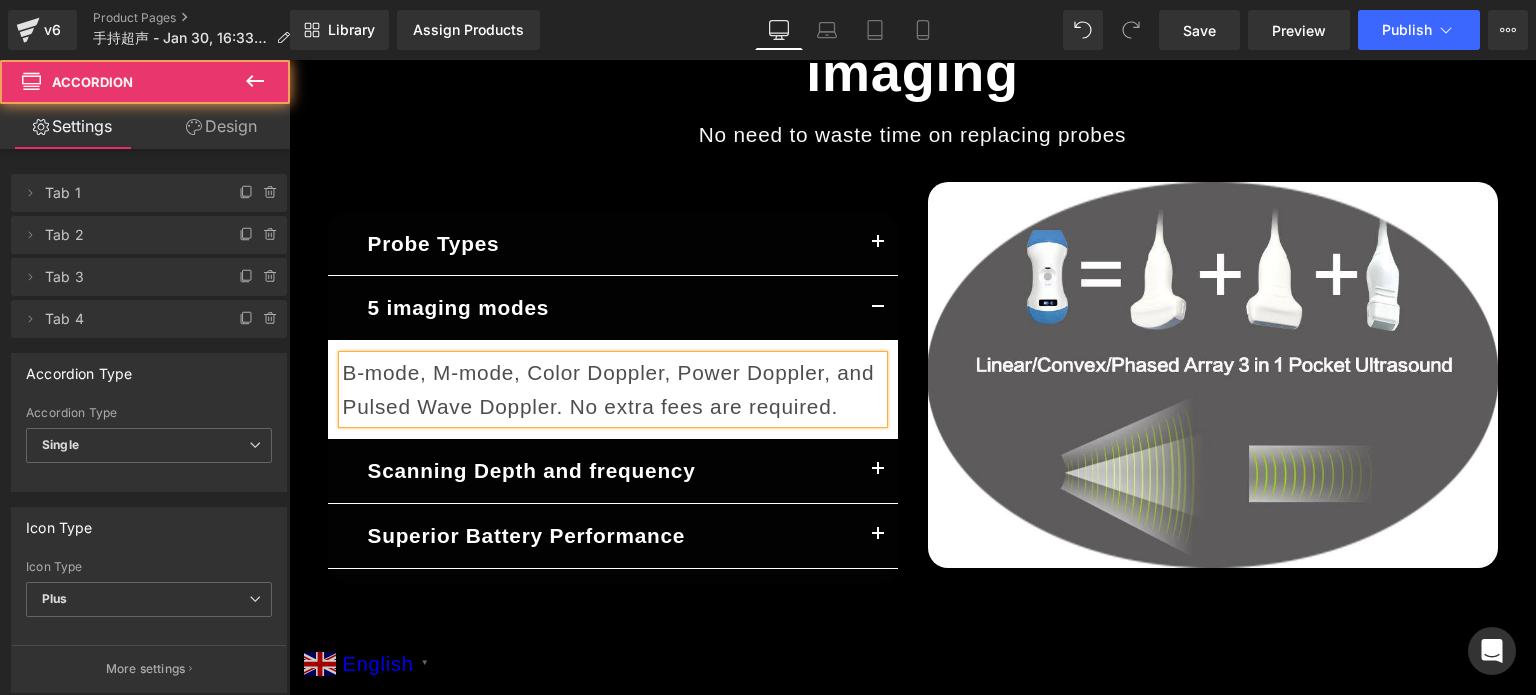 click at bounding box center (878, 475) 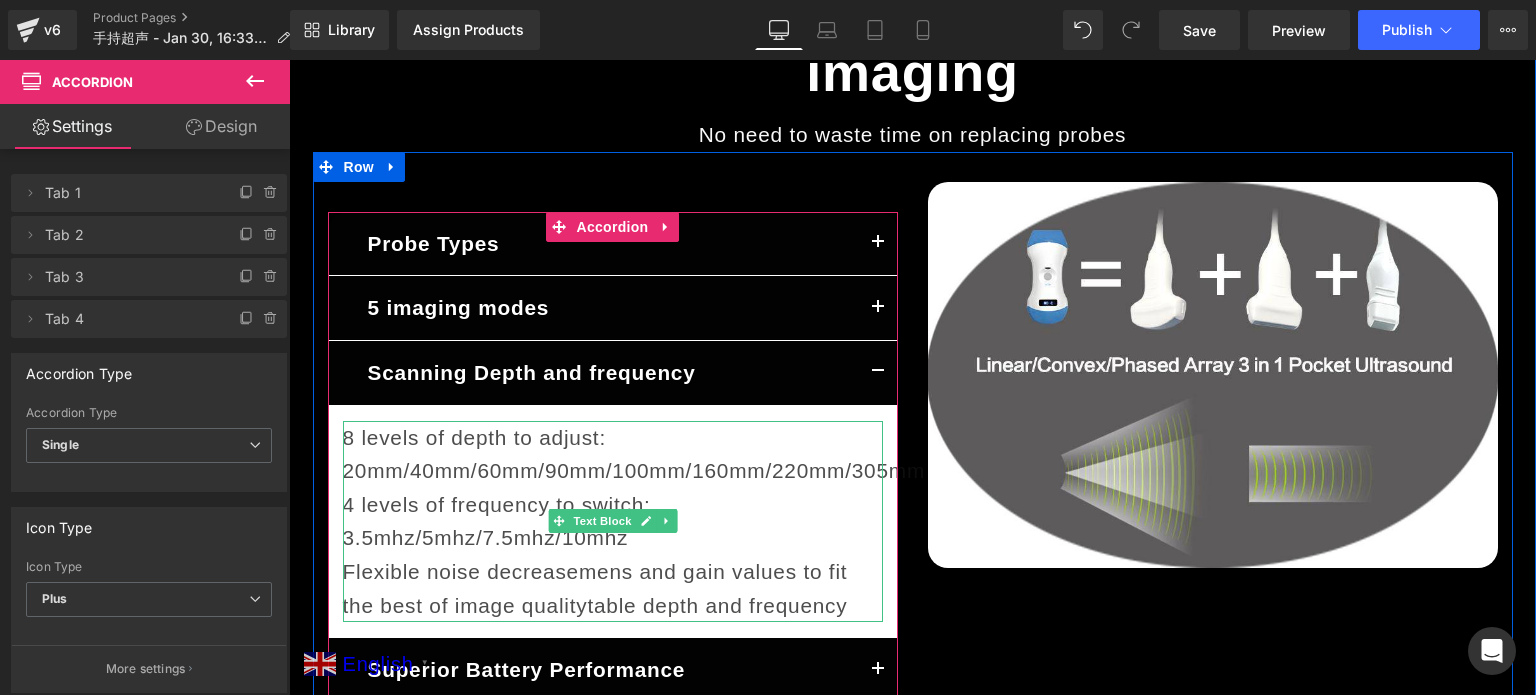 drag, startPoint x: 1093, startPoint y: 667, endPoint x: 622, endPoint y: 569, distance: 481.0873 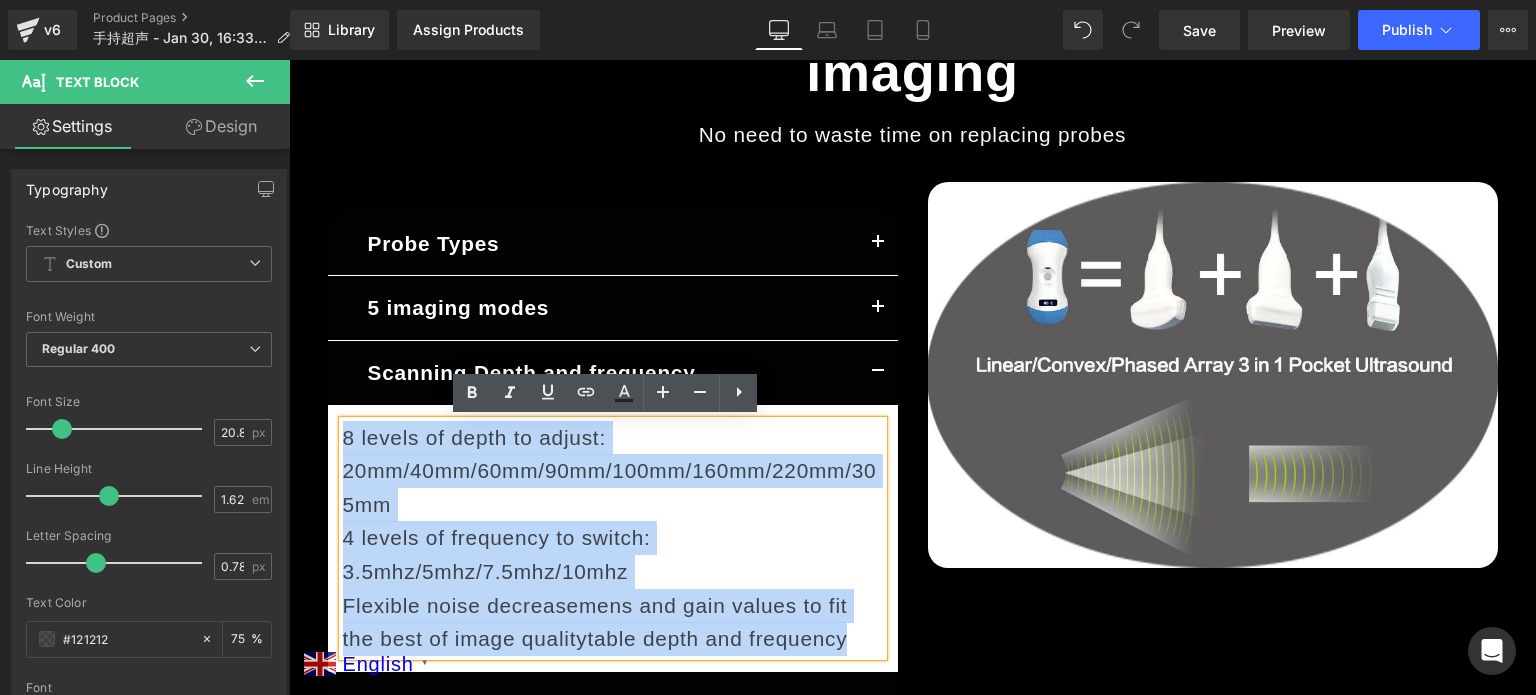 drag, startPoint x: 334, startPoint y: 435, endPoint x: 808, endPoint y: 634, distance: 514.0788 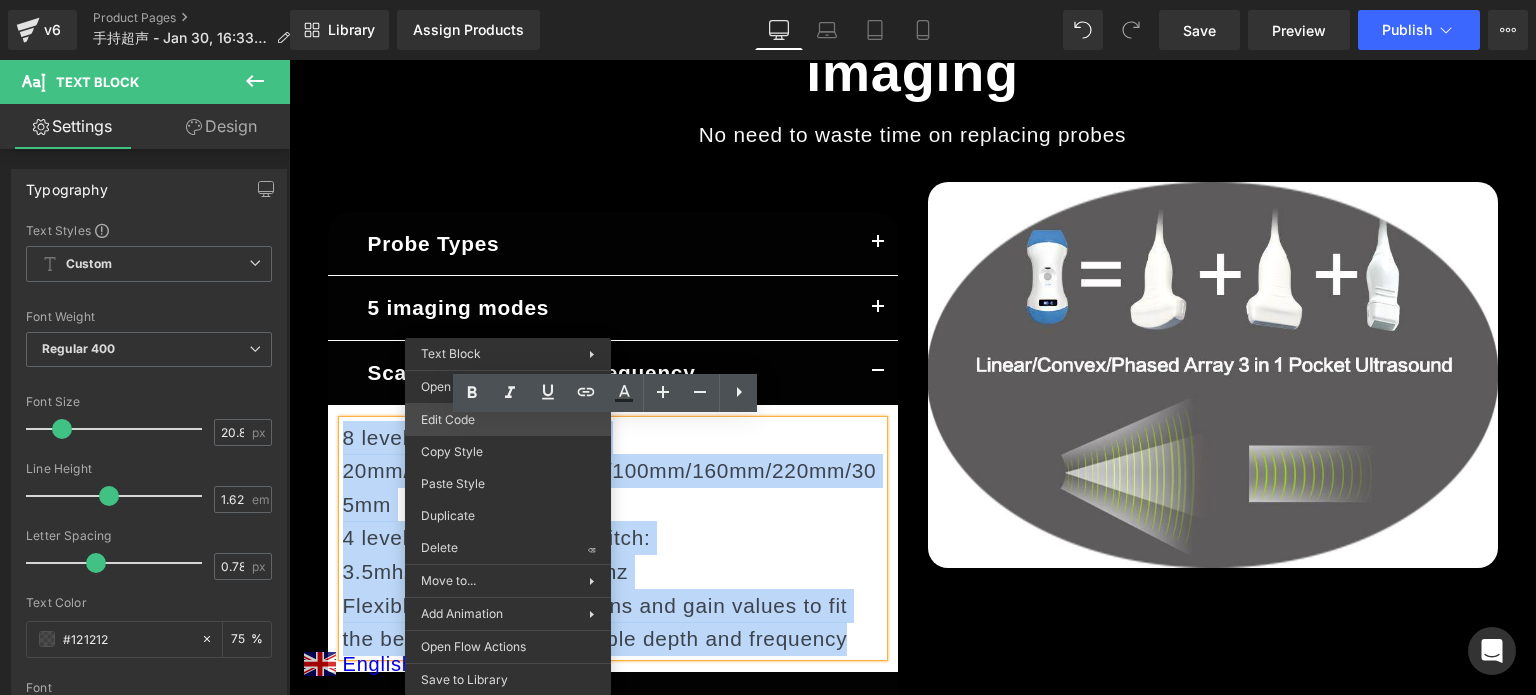 copy on "8 levels of depth to adjust: [NUMBER]/[NUMBER]/[NUMBER]/[NUMBER]/[NUMBER]/[NUMBER]/[NUMBER]/[NUMBER]
4 levels of frequency to switch: [NUMBER]/[NUMBER]/[NUMBER]/[NUMBER]
Flexible noise decreasemens and gain values to fit the best of image qualitytable depth and frequency" 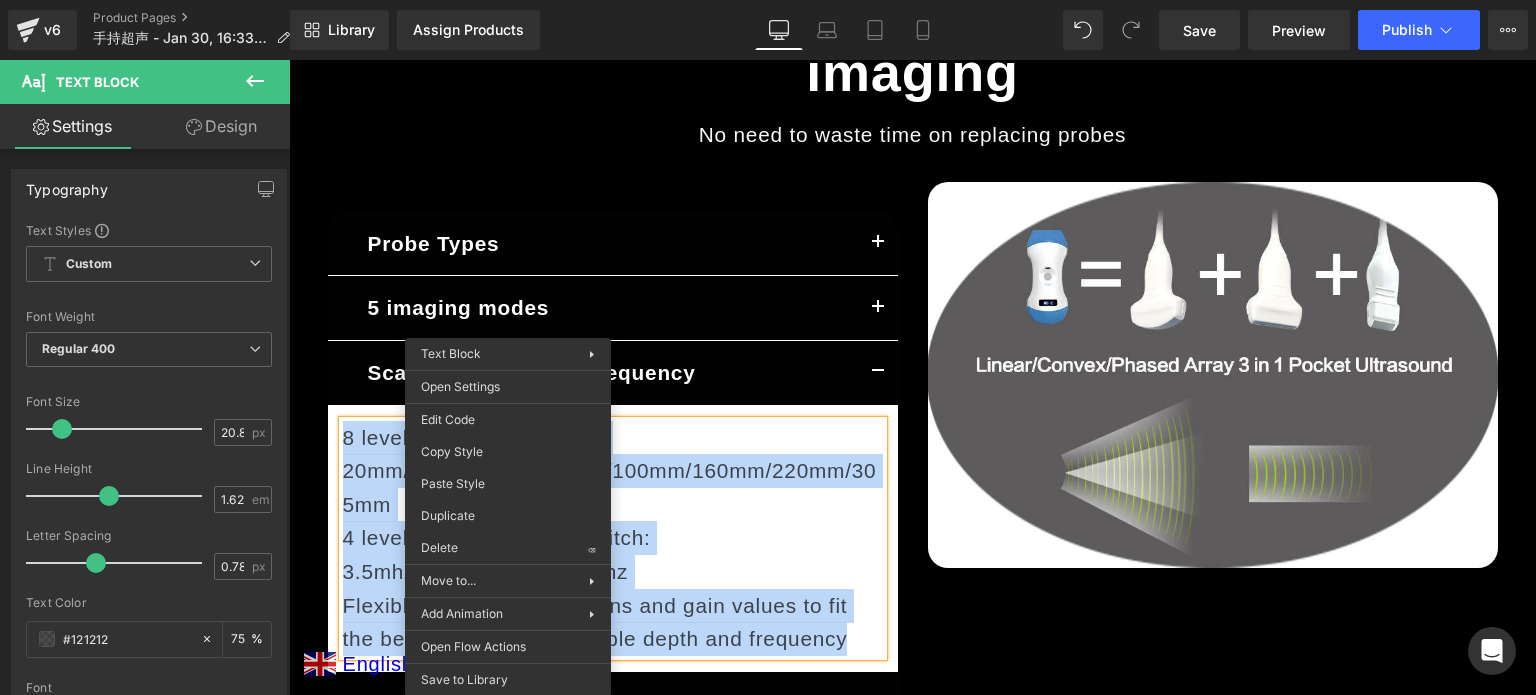 click on "4 levels of frequency to switch: 3.5mhz/5mhz/7.5mhz/10mhz" at bounding box center (613, 554) 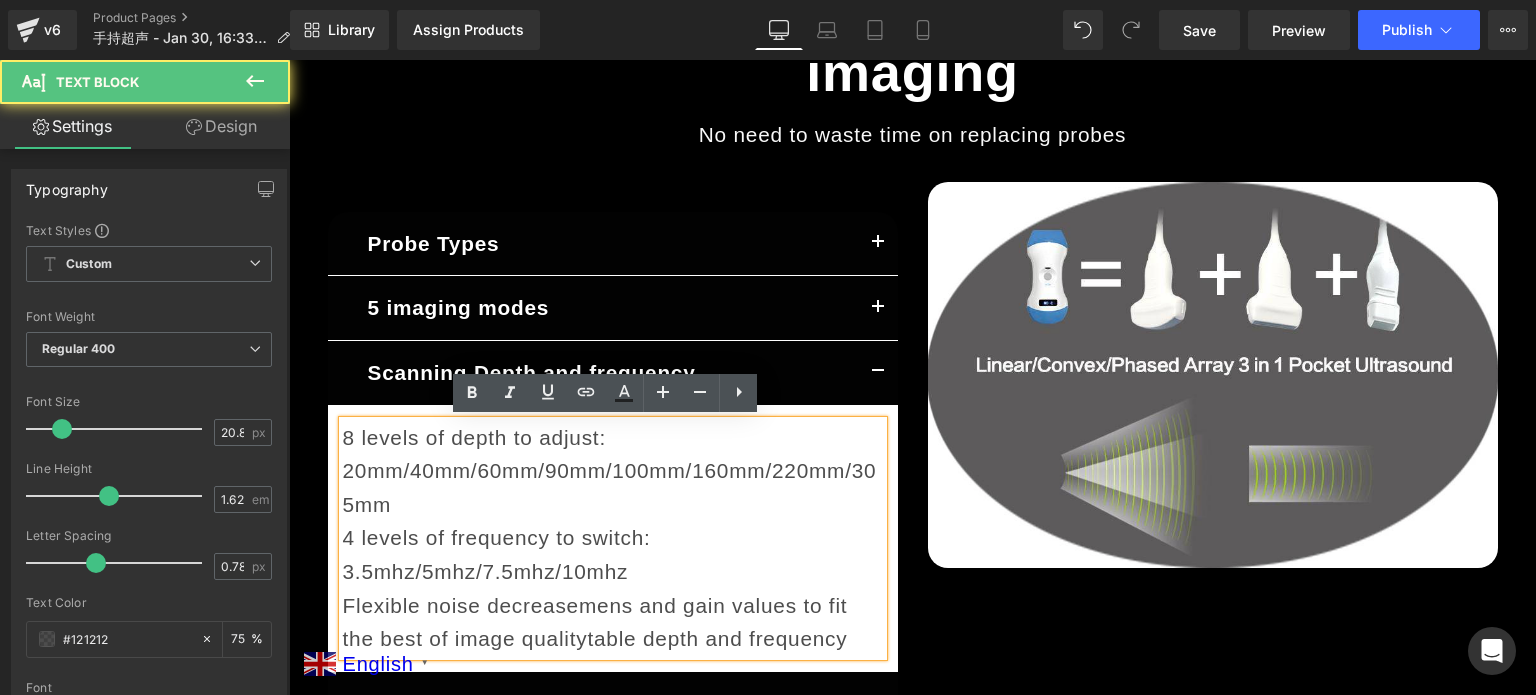 click on "Flexible noise decreasemens and gain values to fit the best of image qualitytable depth and frequency" at bounding box center [613, 622] 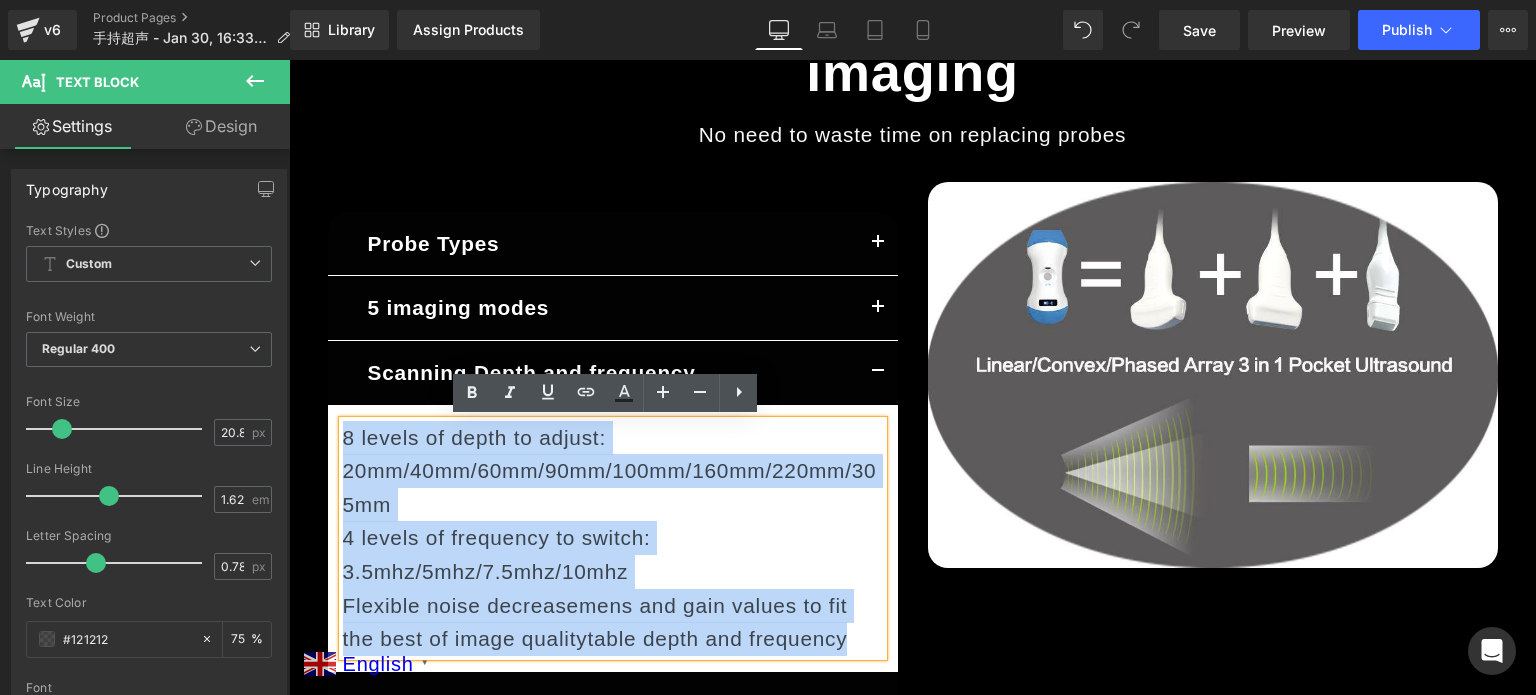 drag, startPoint x: 821, startPoint y: 643, endPoint x: 337, endPoint y: 427, distance: 530.0113 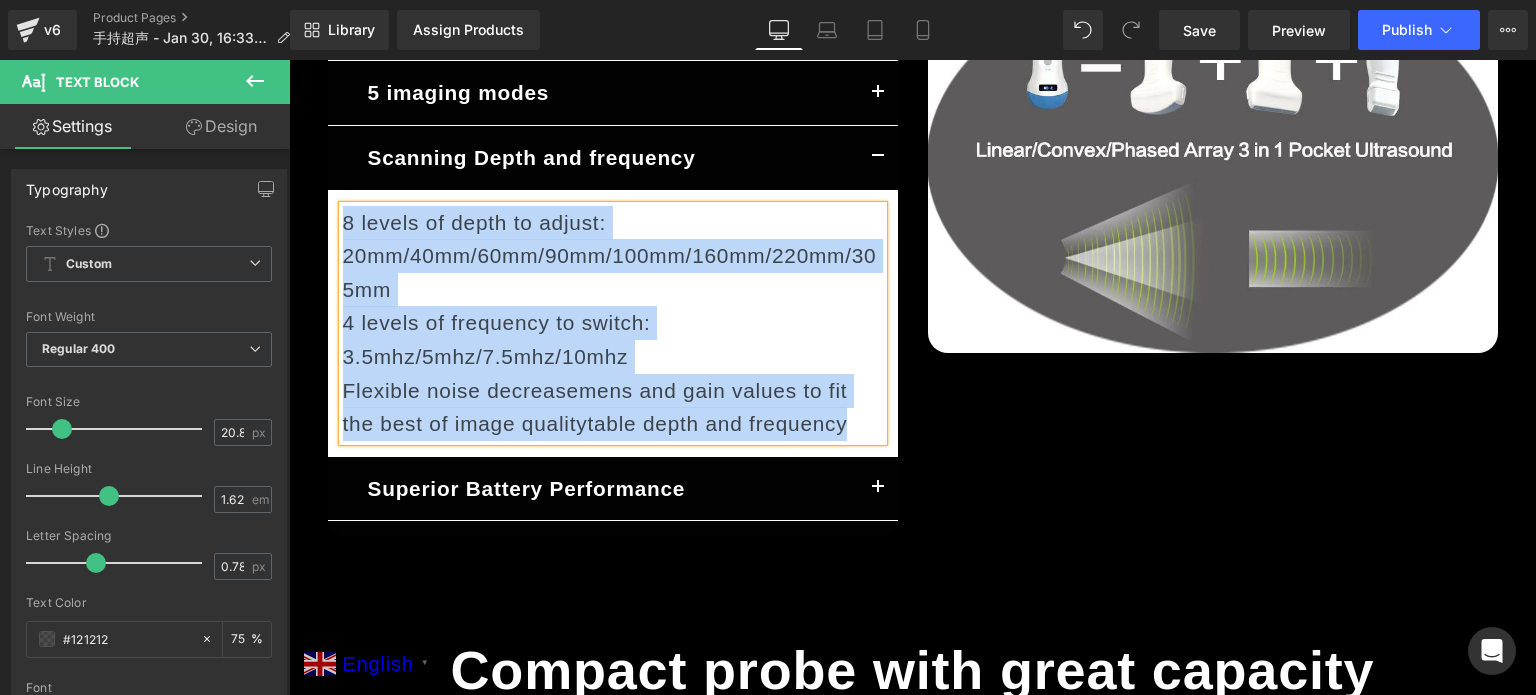 scroll, scrollTop: 1300, scrollLeft: 0, axis: vertical 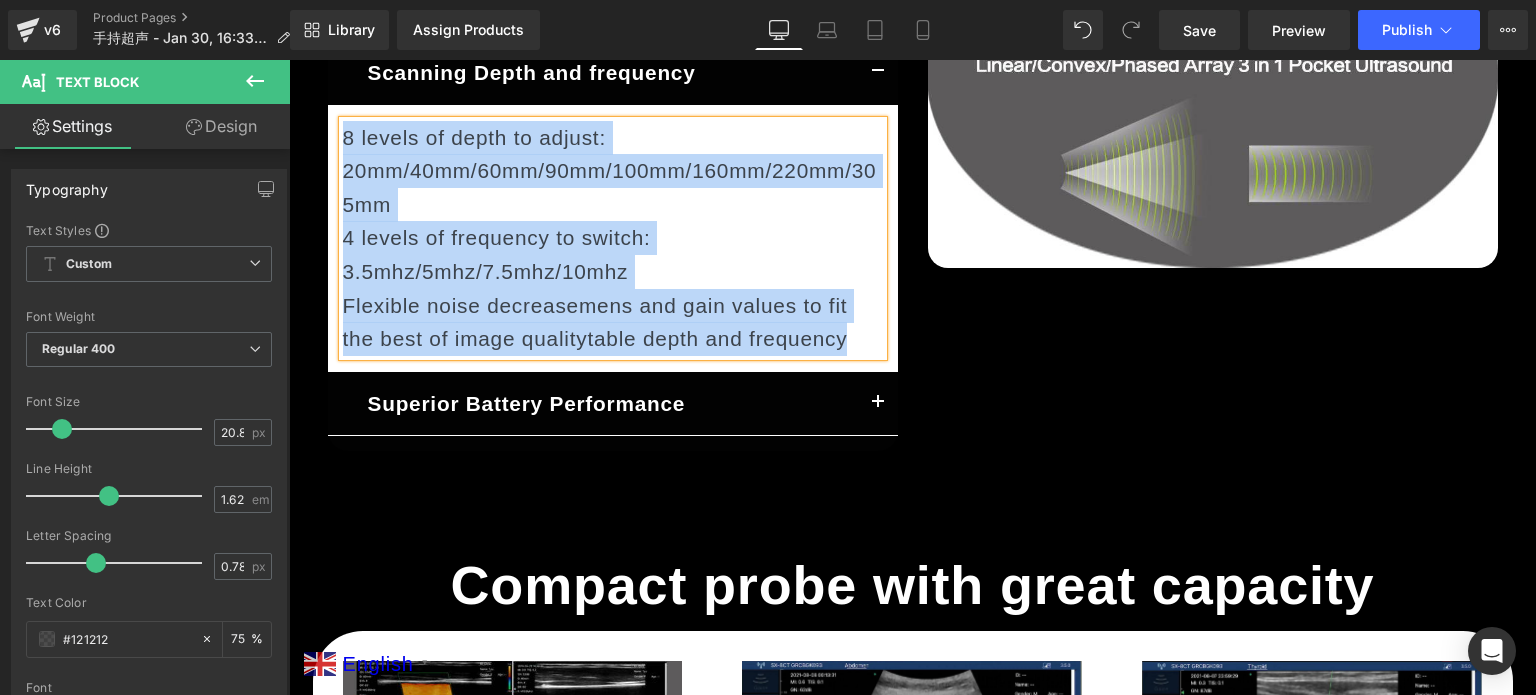 click at bounding box center [878, 404] 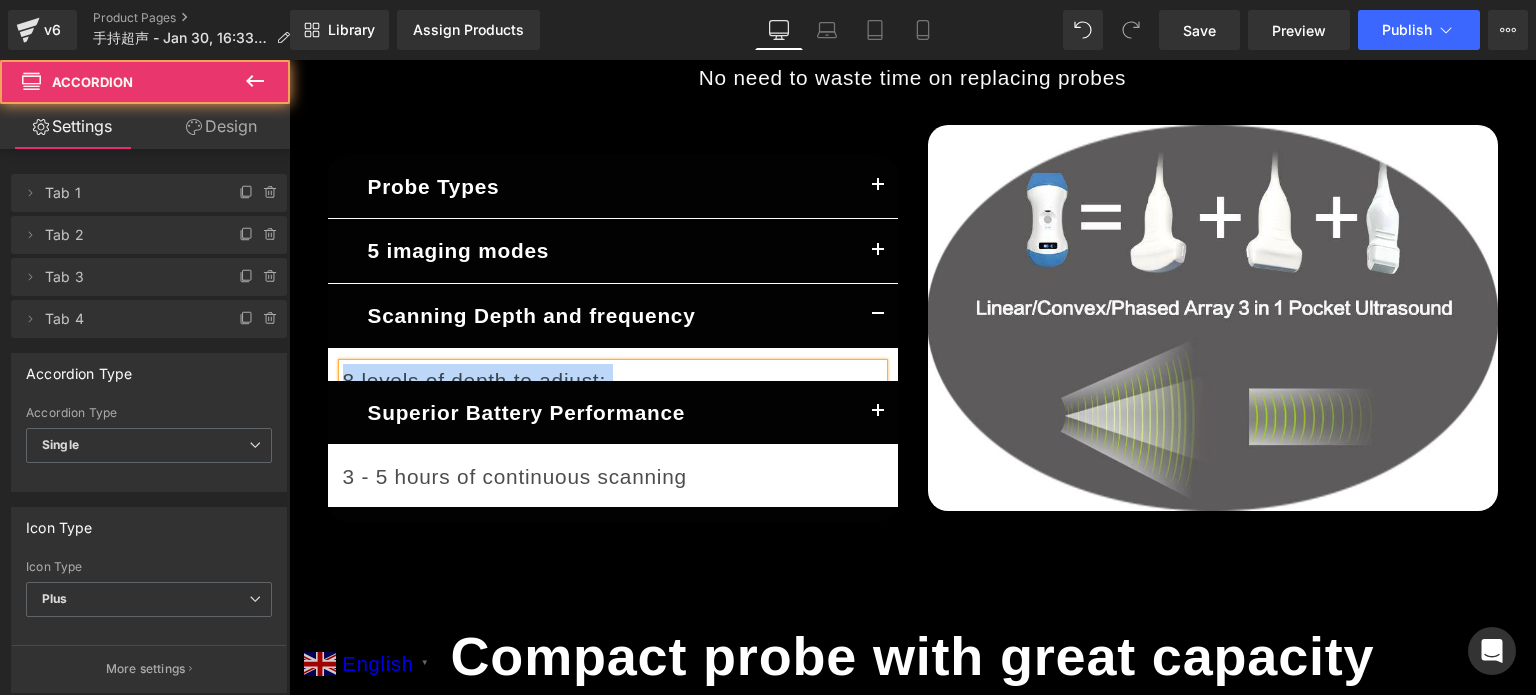scroll, scrollTop: 1034, scrollLeft: 0, axis: vertical 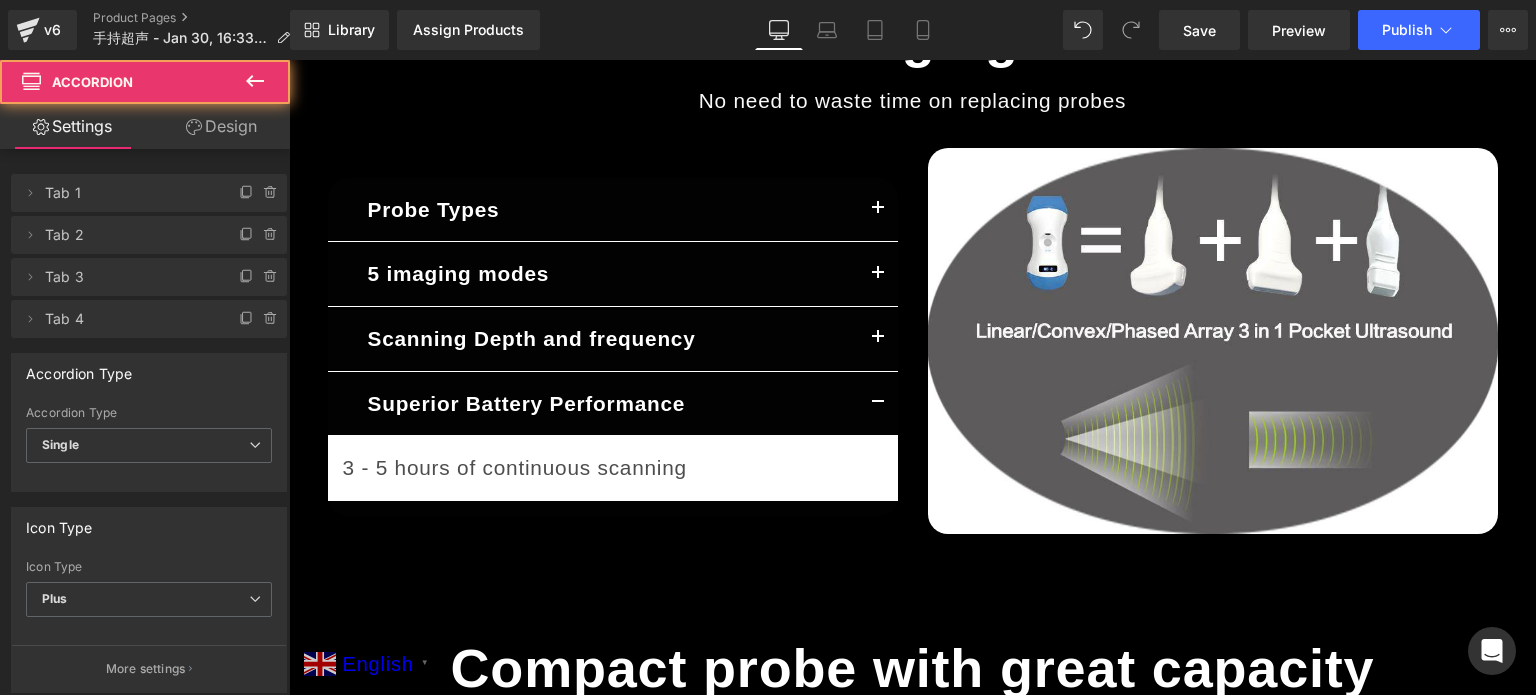 click on "3 - 5 hours of continuous scanning" at bounding box center [613, 468] 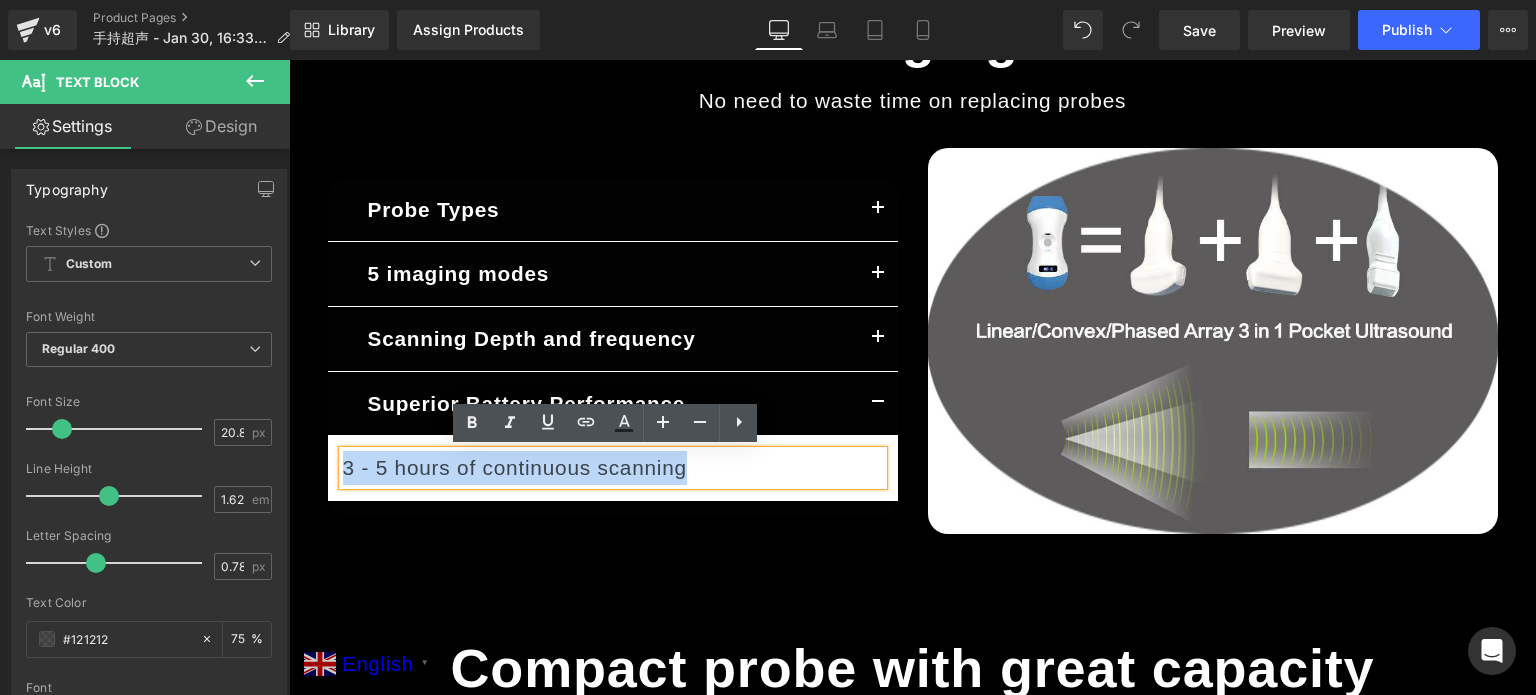 drag, startPoint x: 691, startPoint y: 467, endPoint x: 340, endPoint y: 468, distance: 351.00143 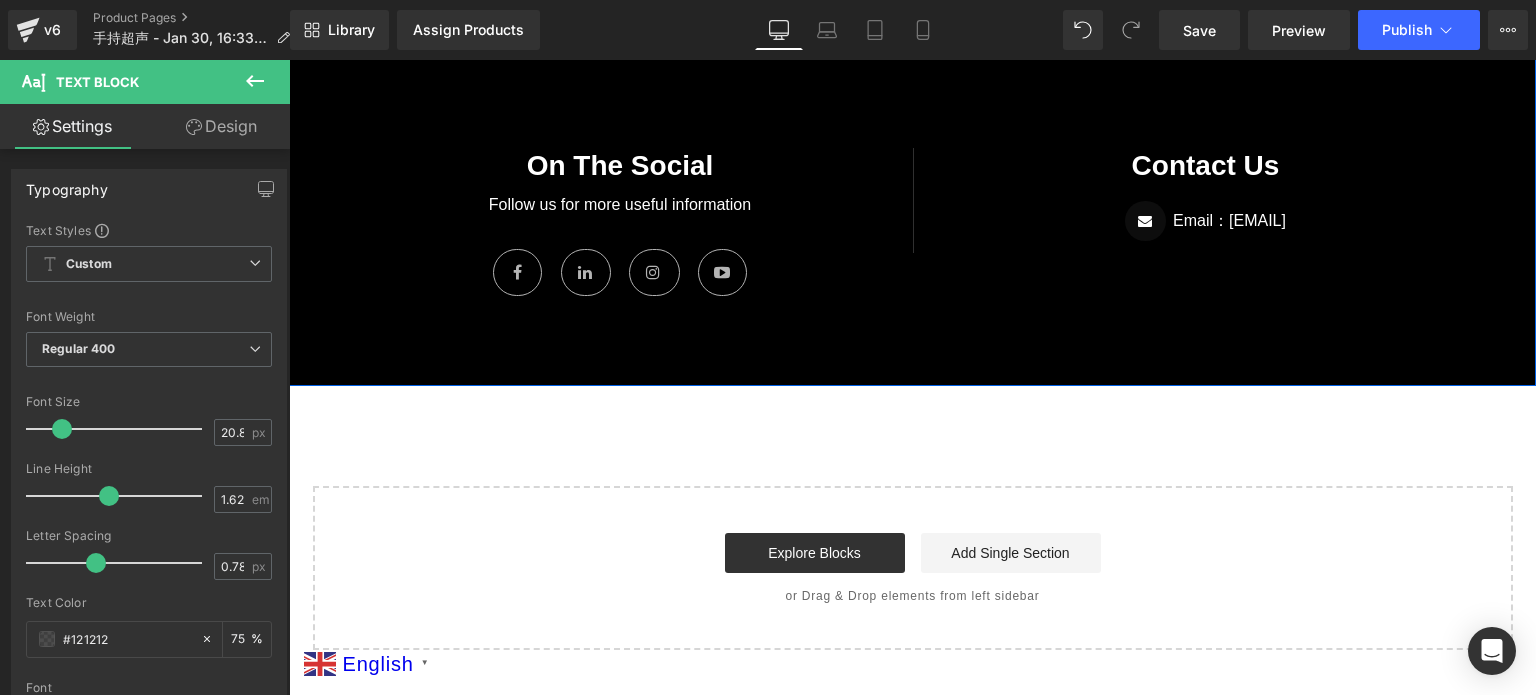 scroll, scrollTop: 7620, scrollLeft: 0, axis: vertical 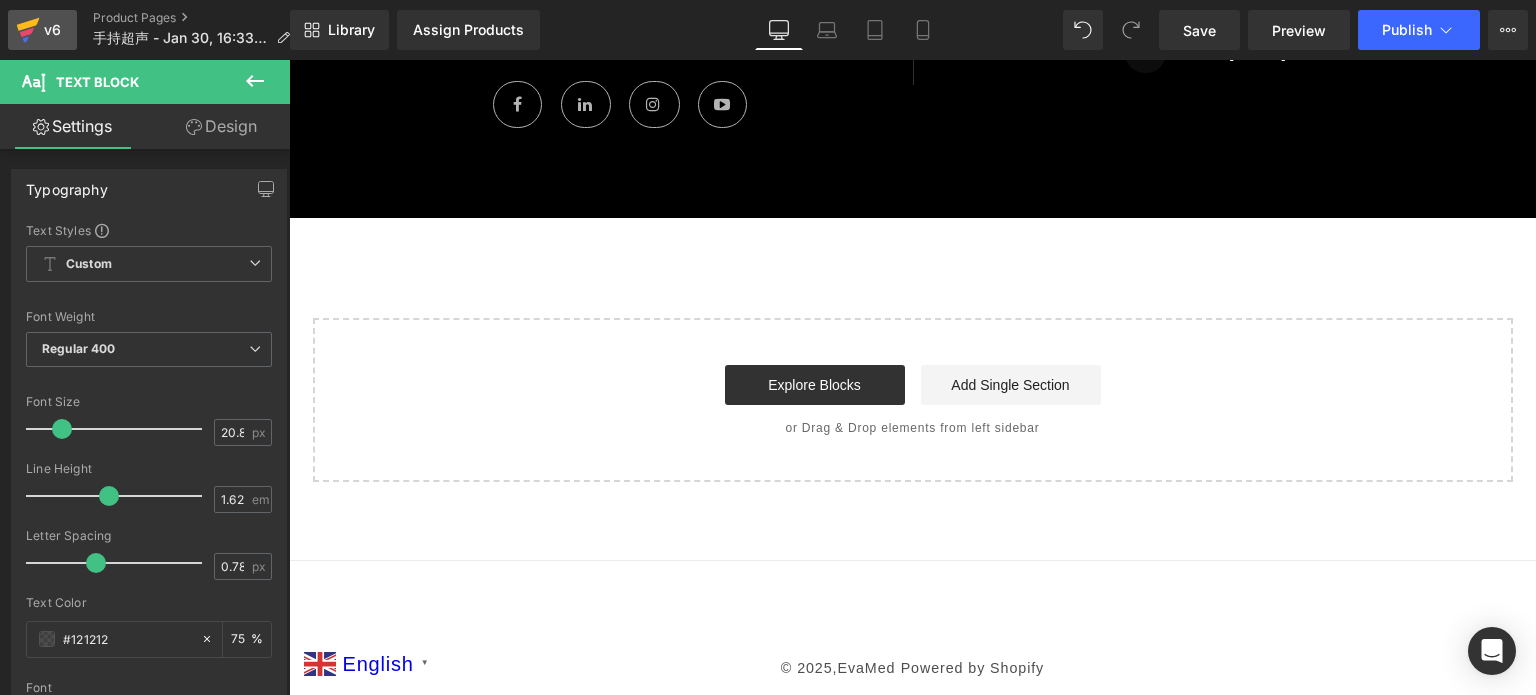 click on "v6" at bounding box center (52, 30) 